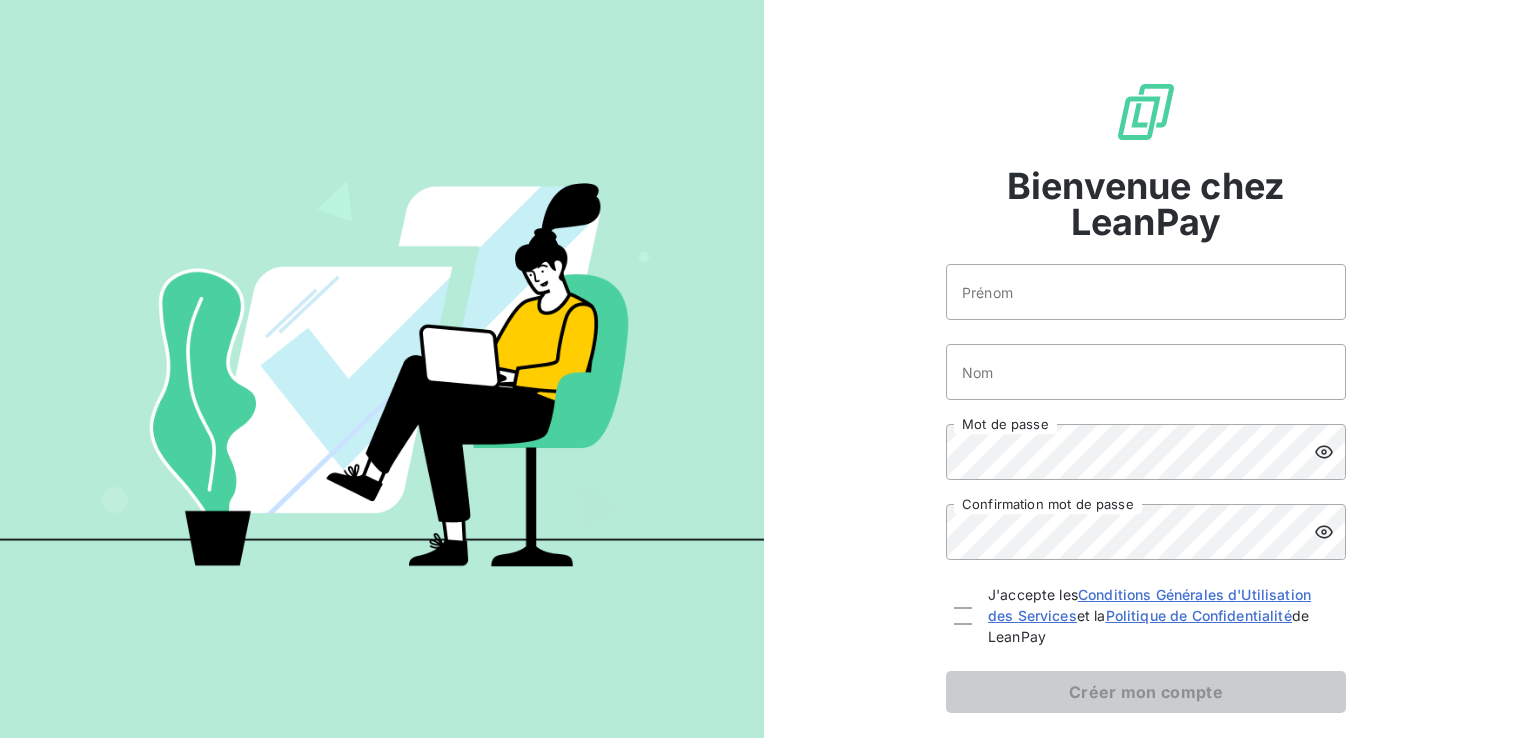 scroll, scrollTop: 0, scrollLeft: 0, axis: both 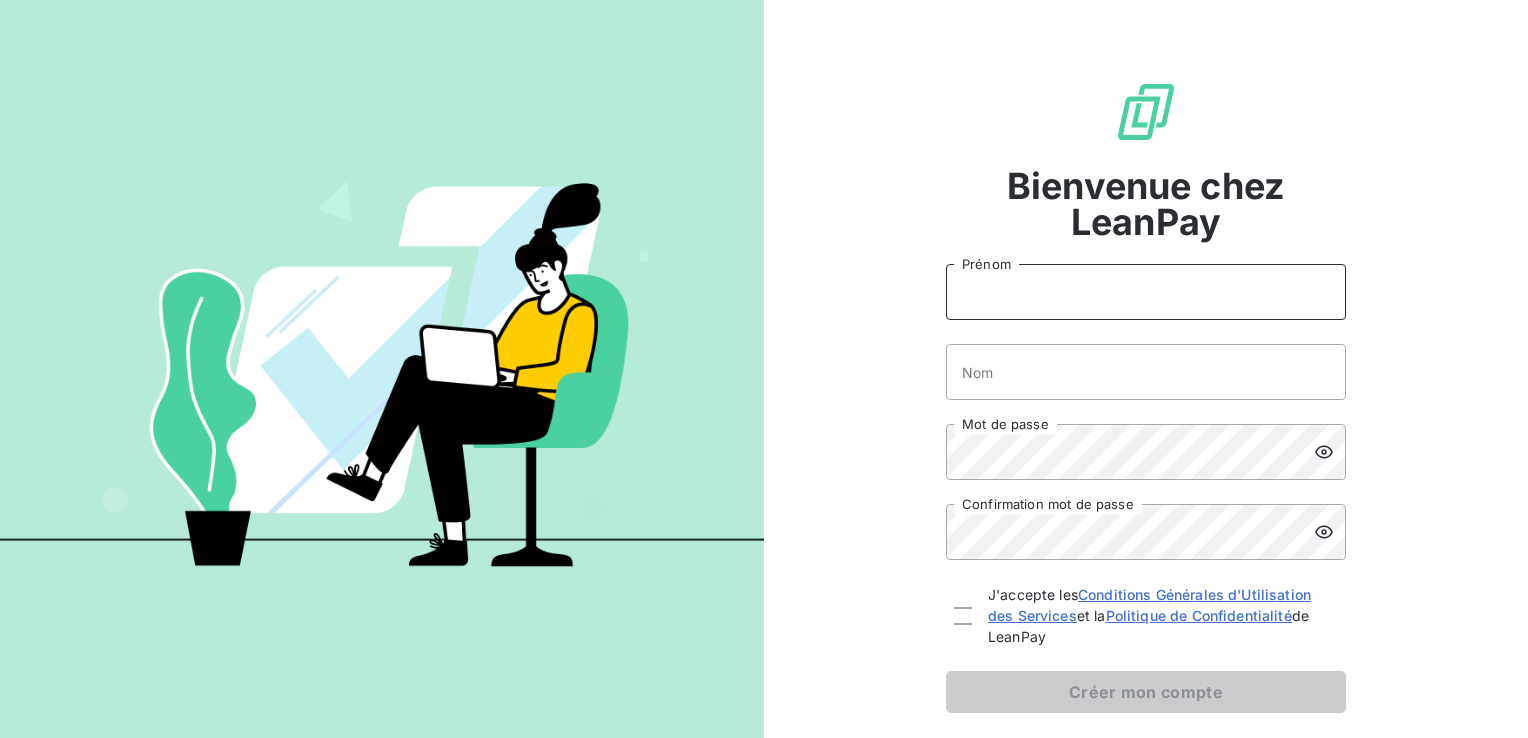 click on "Prénom" at bounding box center (1146, 292) 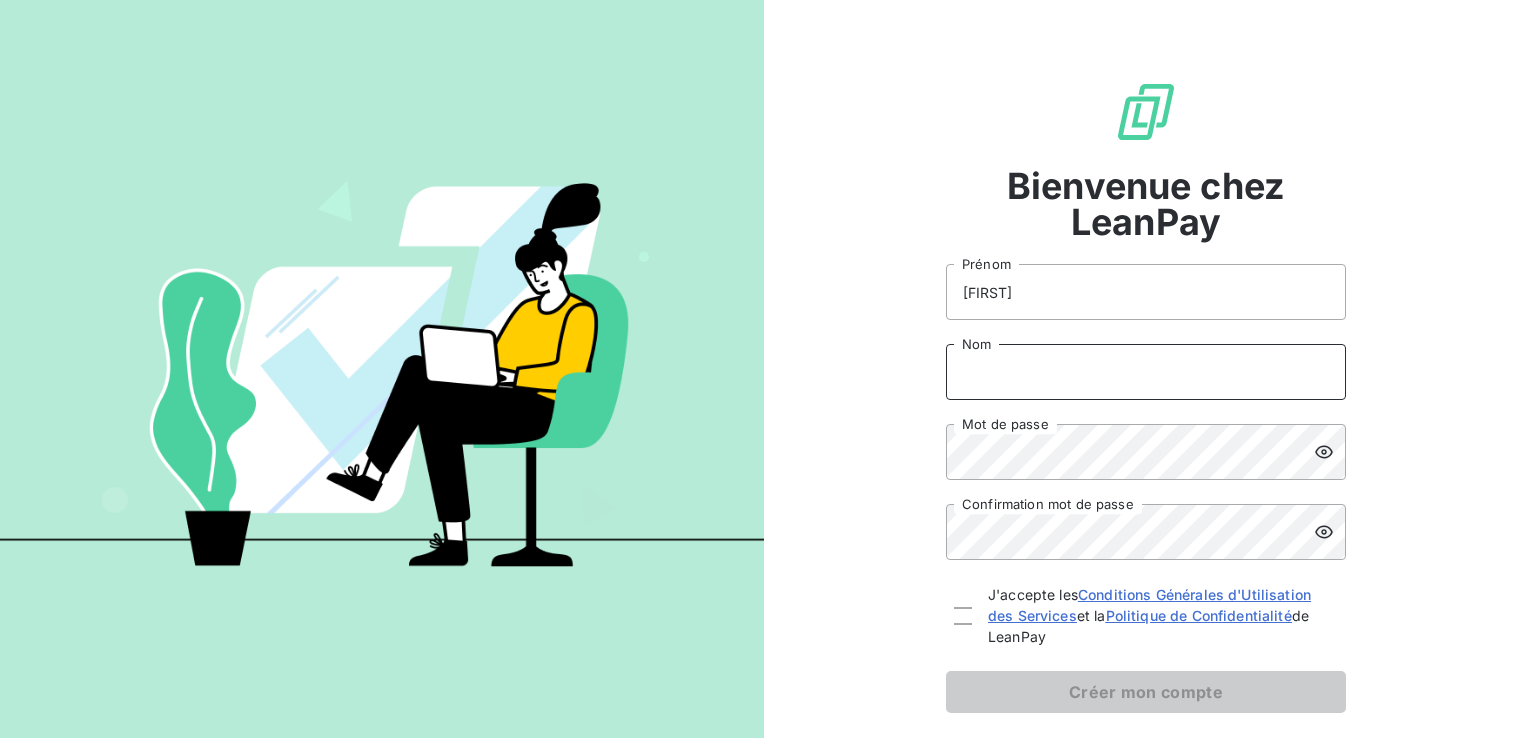 click on "Nom" at bounding box center [1146, 372] 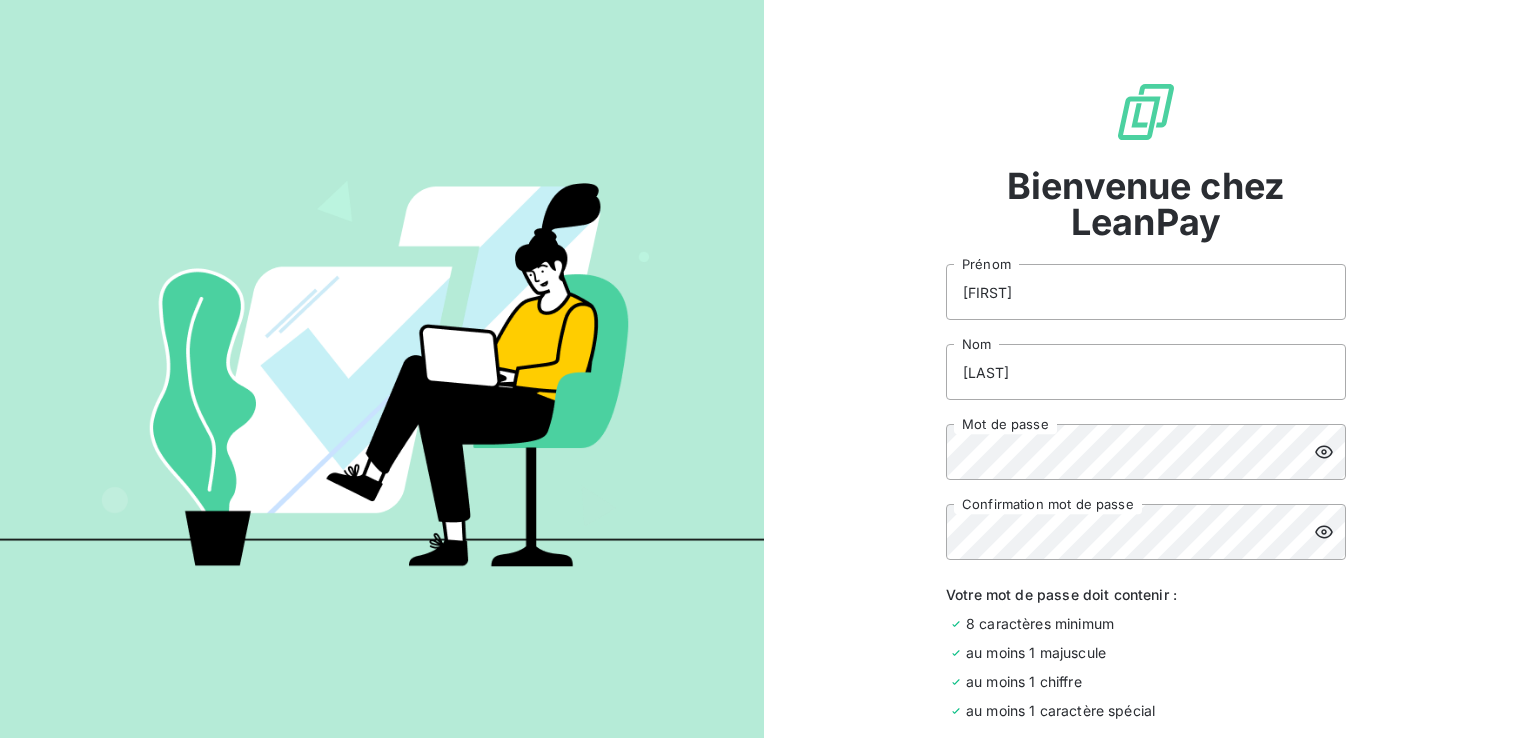 click 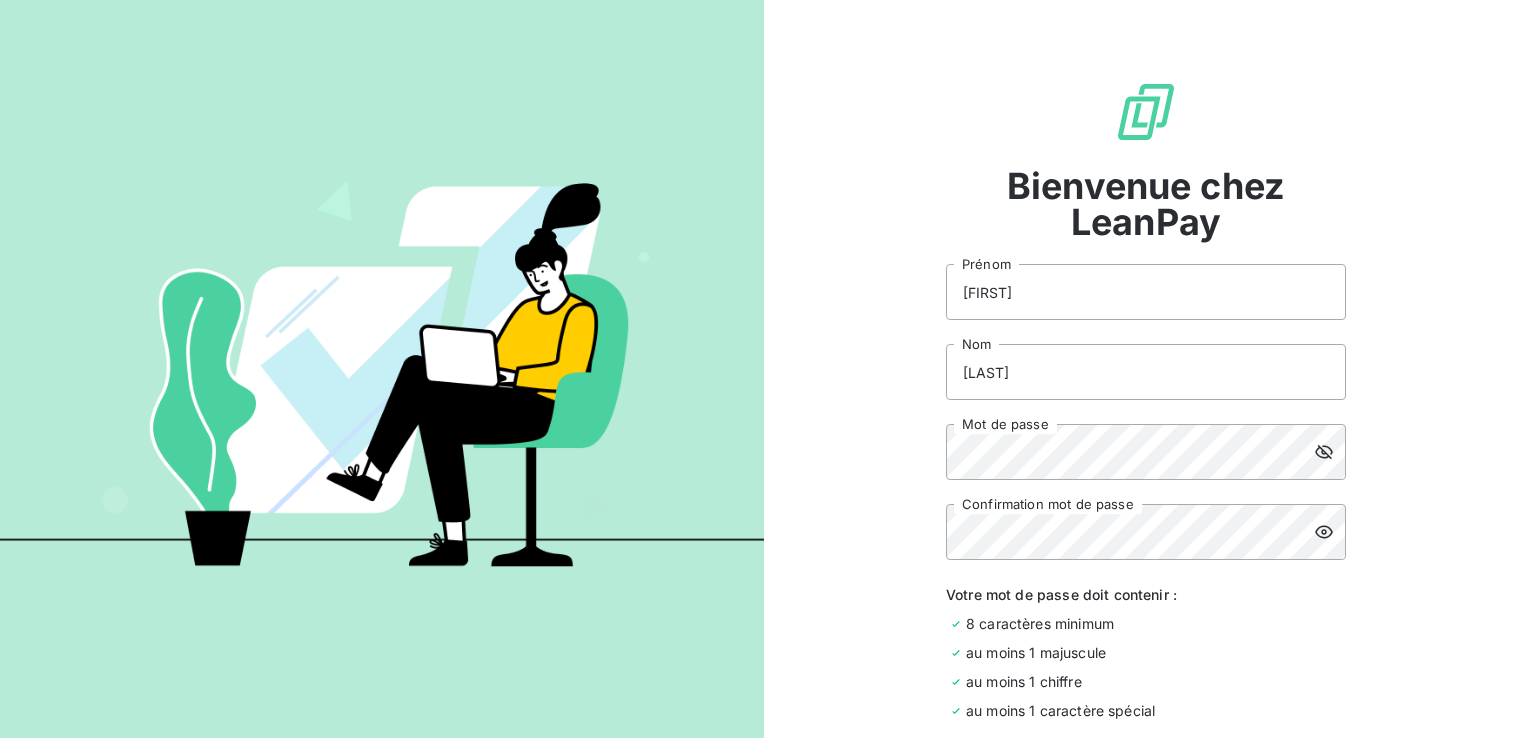 click 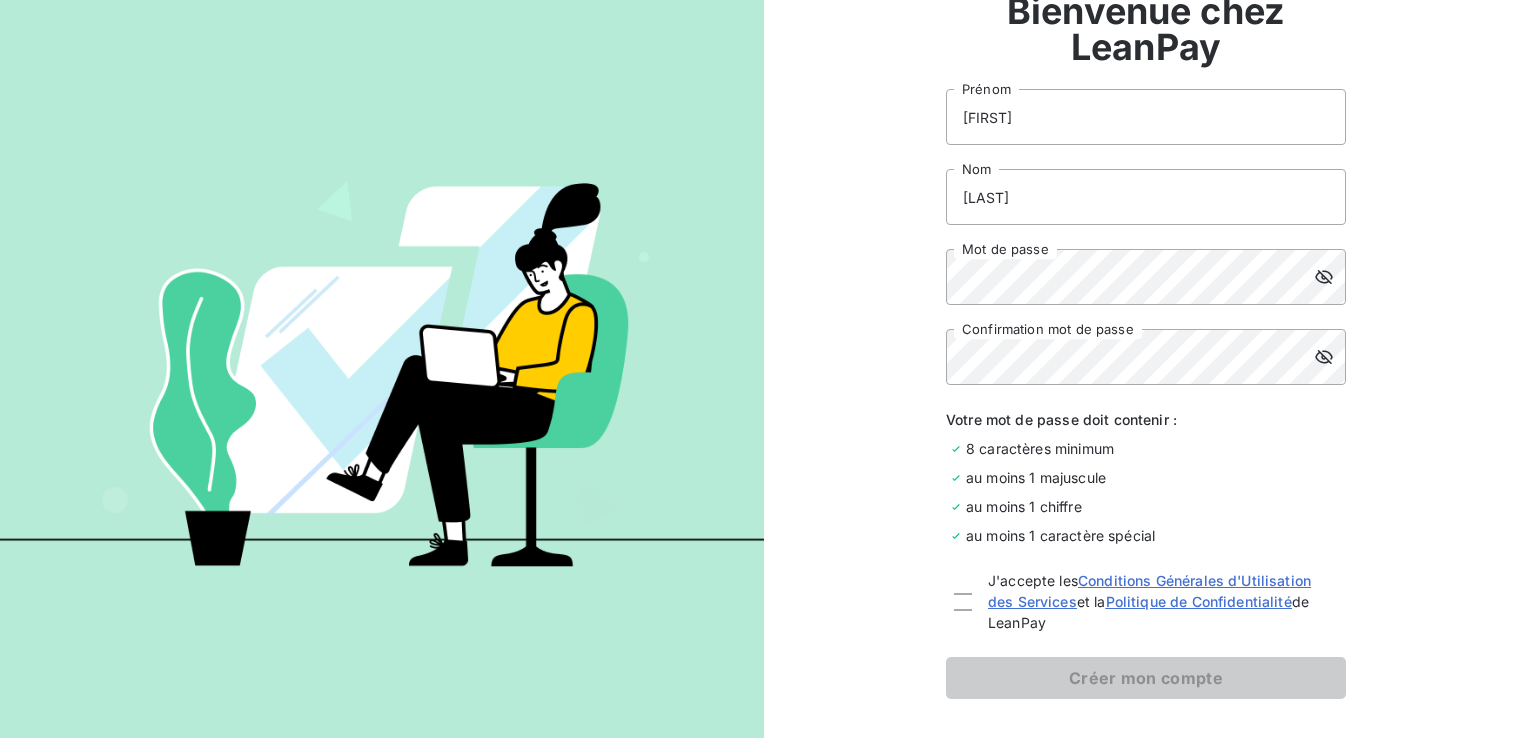 scroll, scrollTop: 179, scrollLeft: 0, axis: vertical 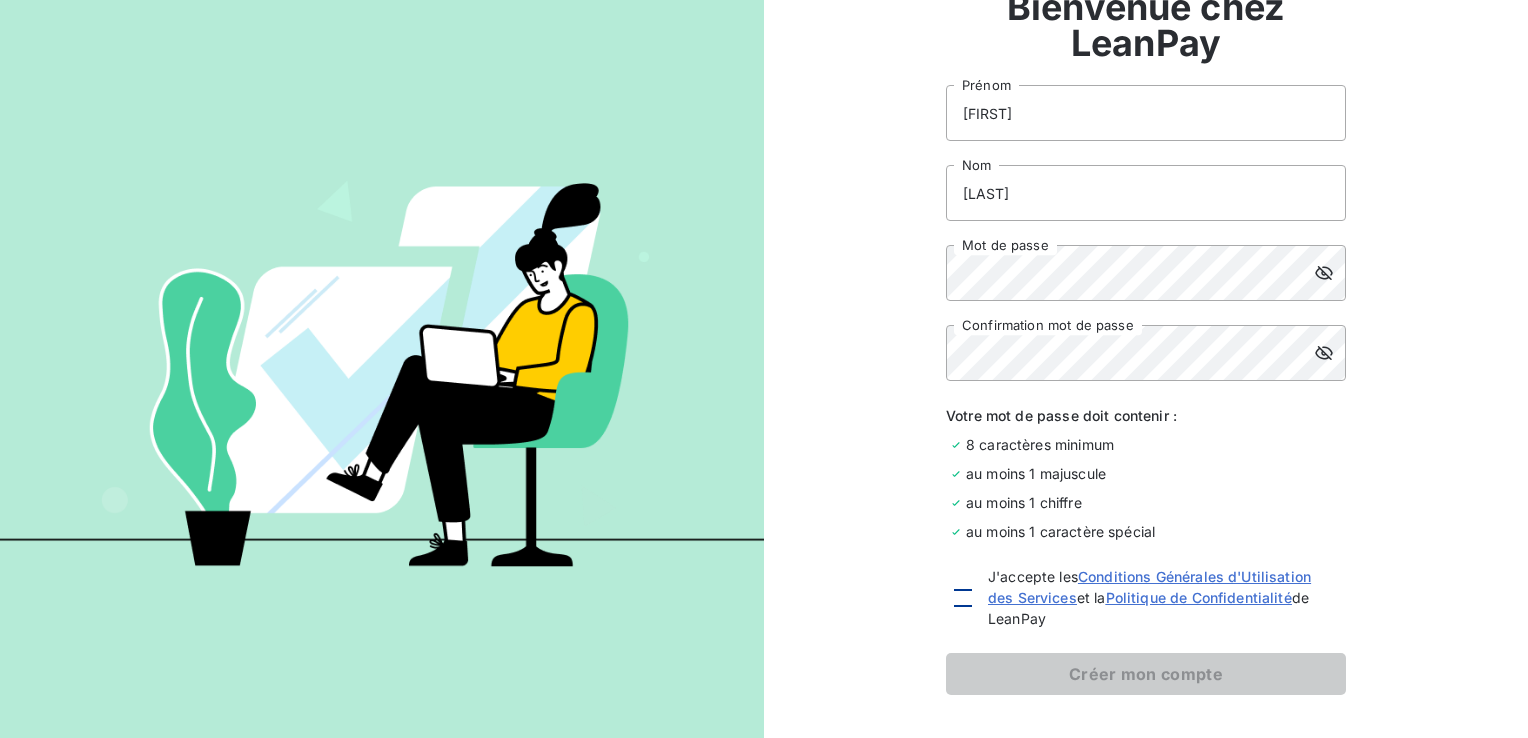 click at bounding box center (963, 598) 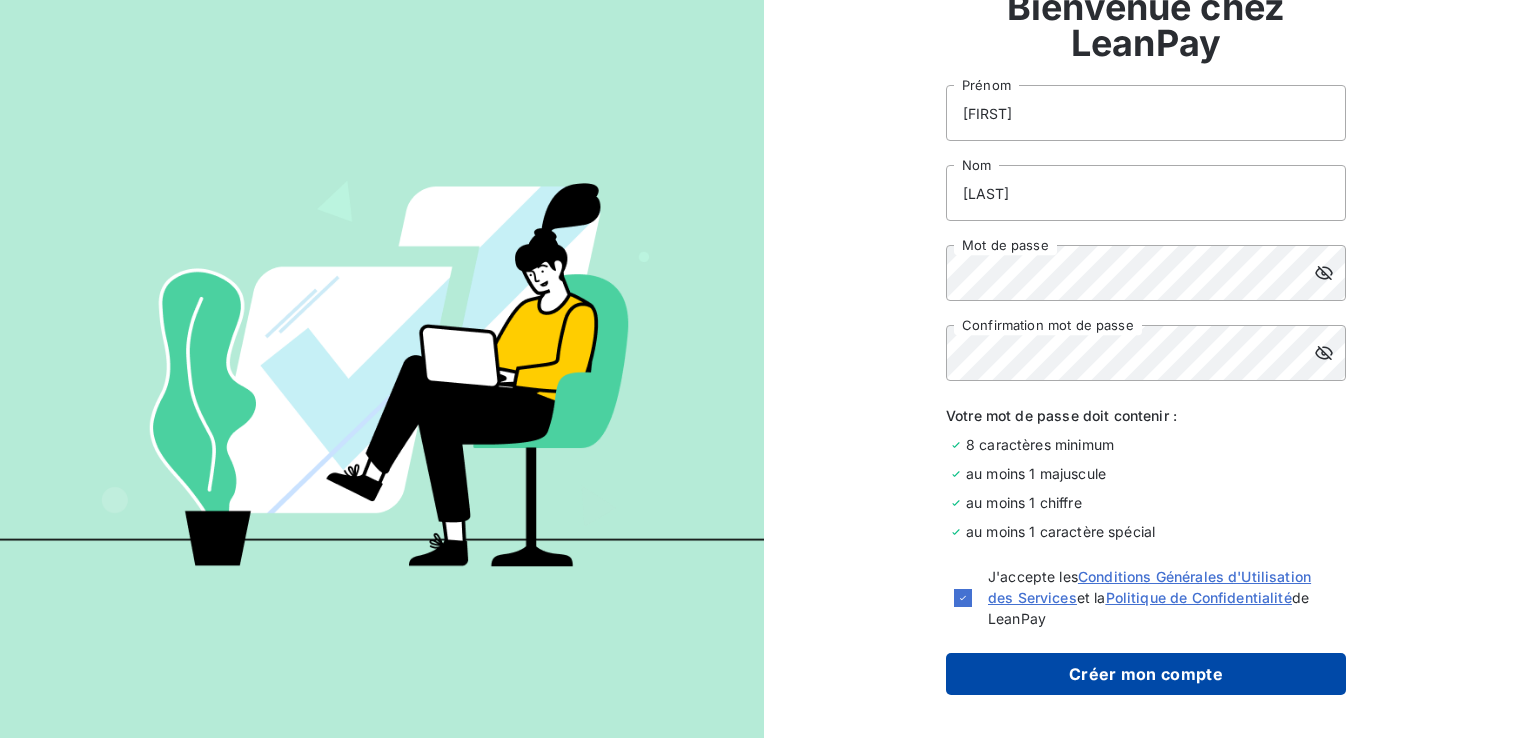 click on "Créer mon compte" at bounding box center [1146, 674] 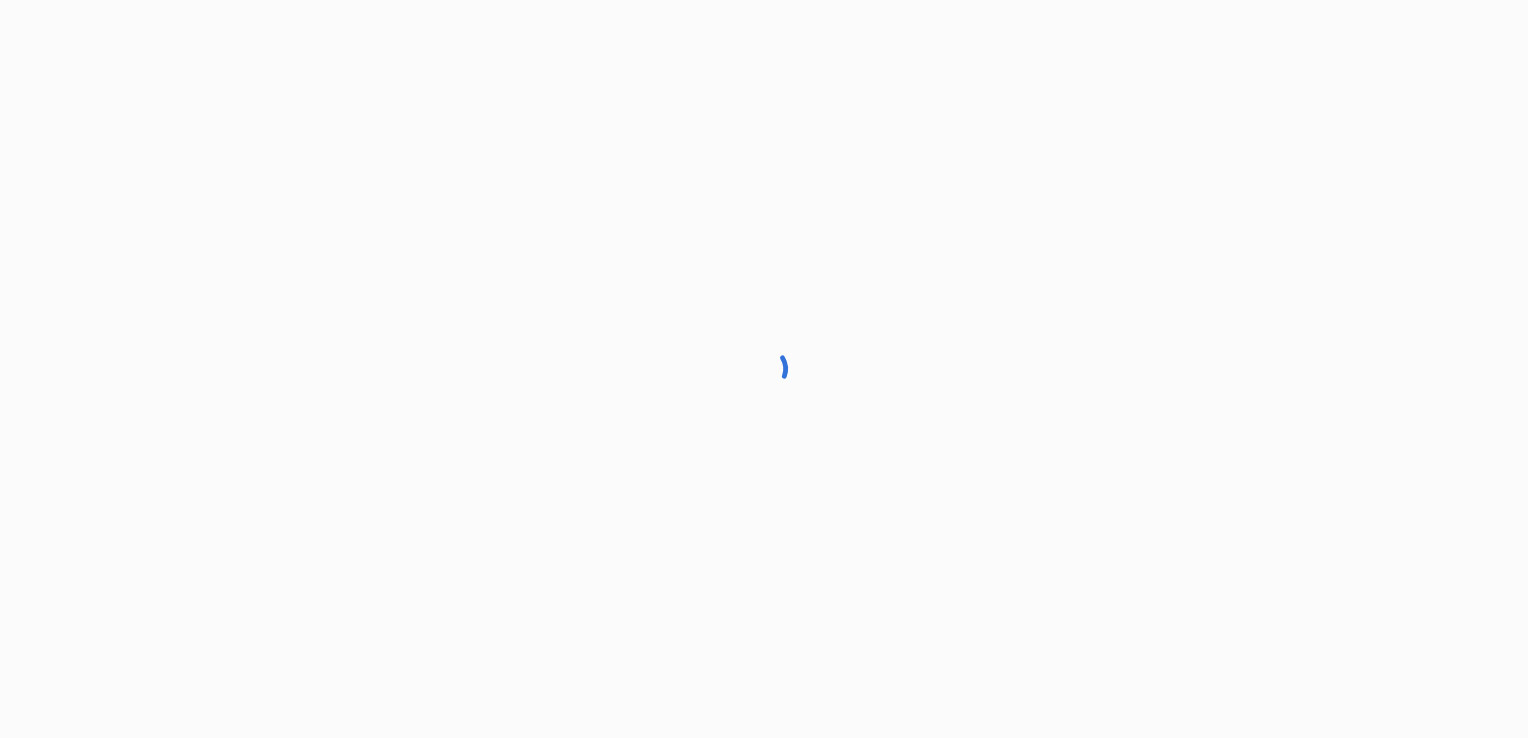 scroll, scrollTop: 0, scrollLeft: 0, axis: both 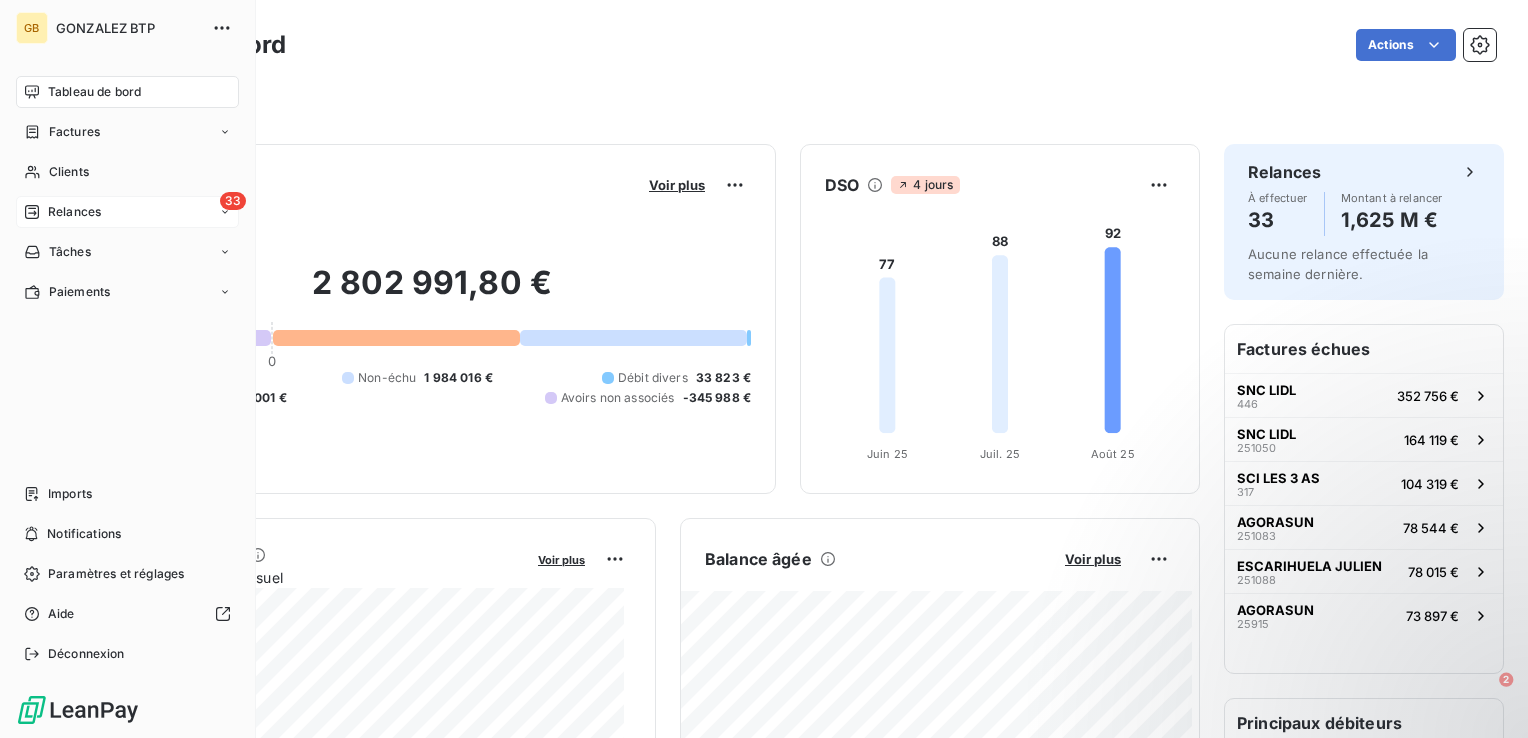 click on "33 Relances" at bounding box center (127, 212) 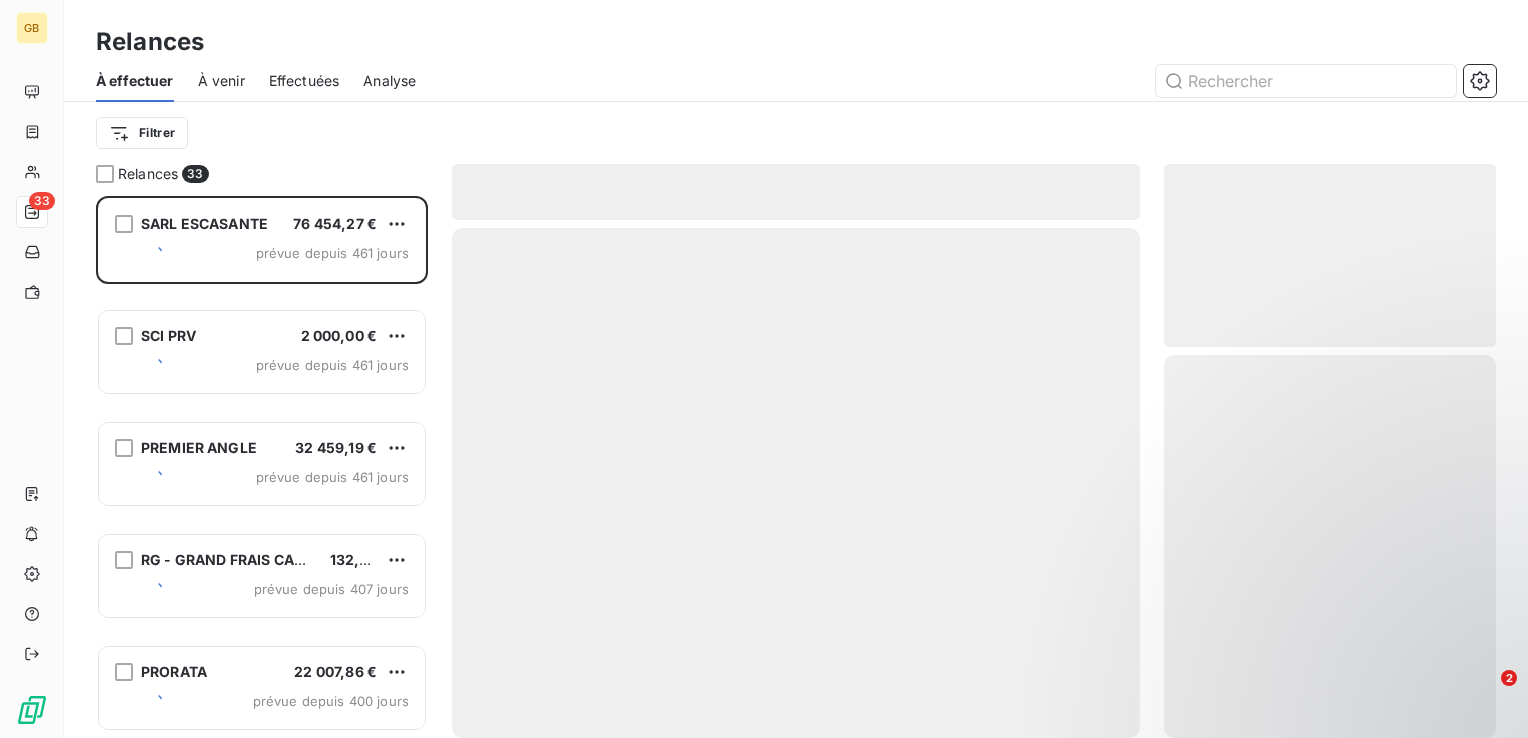 scroll, scrollTop: 16, scrollLeft: 16, axis: both 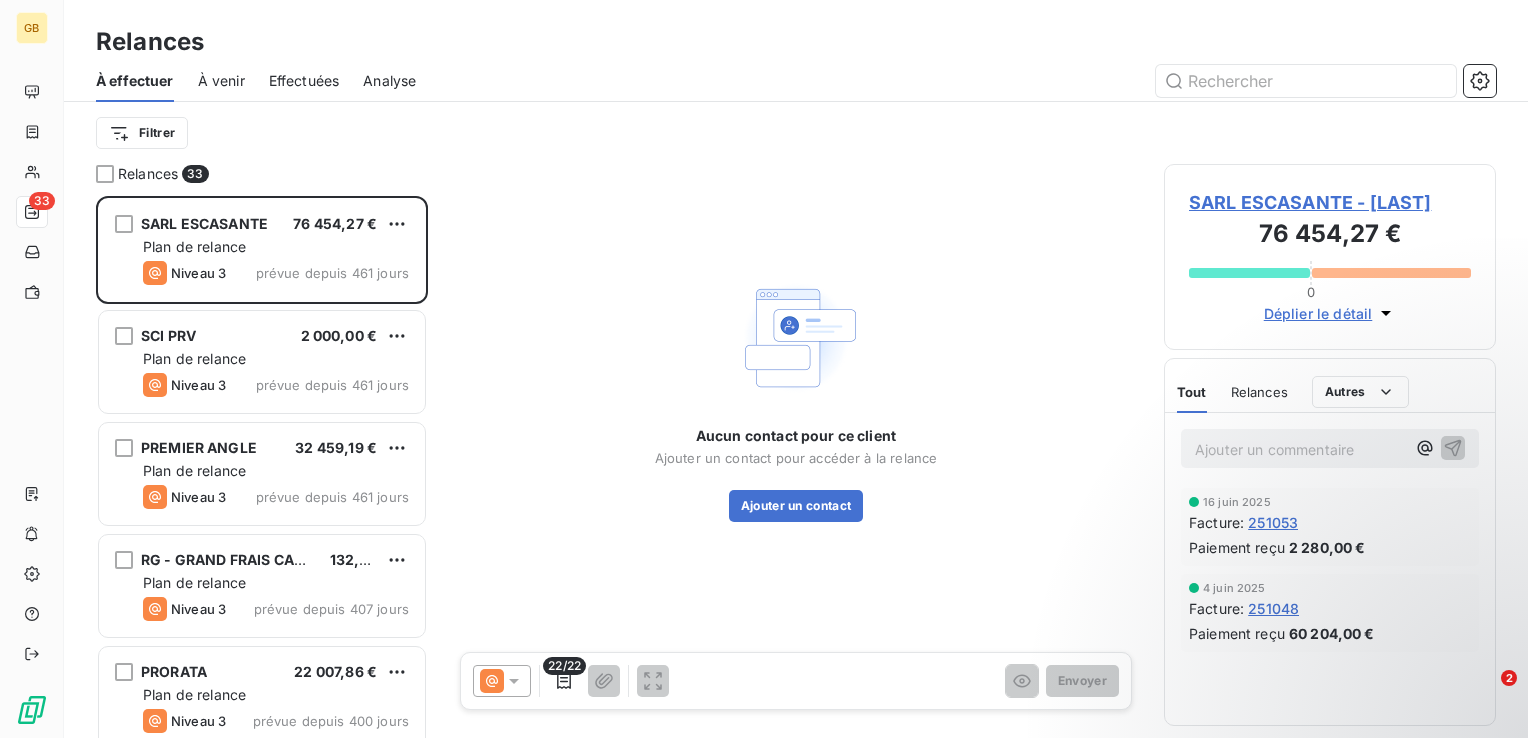 click on "Effectuées" at bounding box center [304, 81] 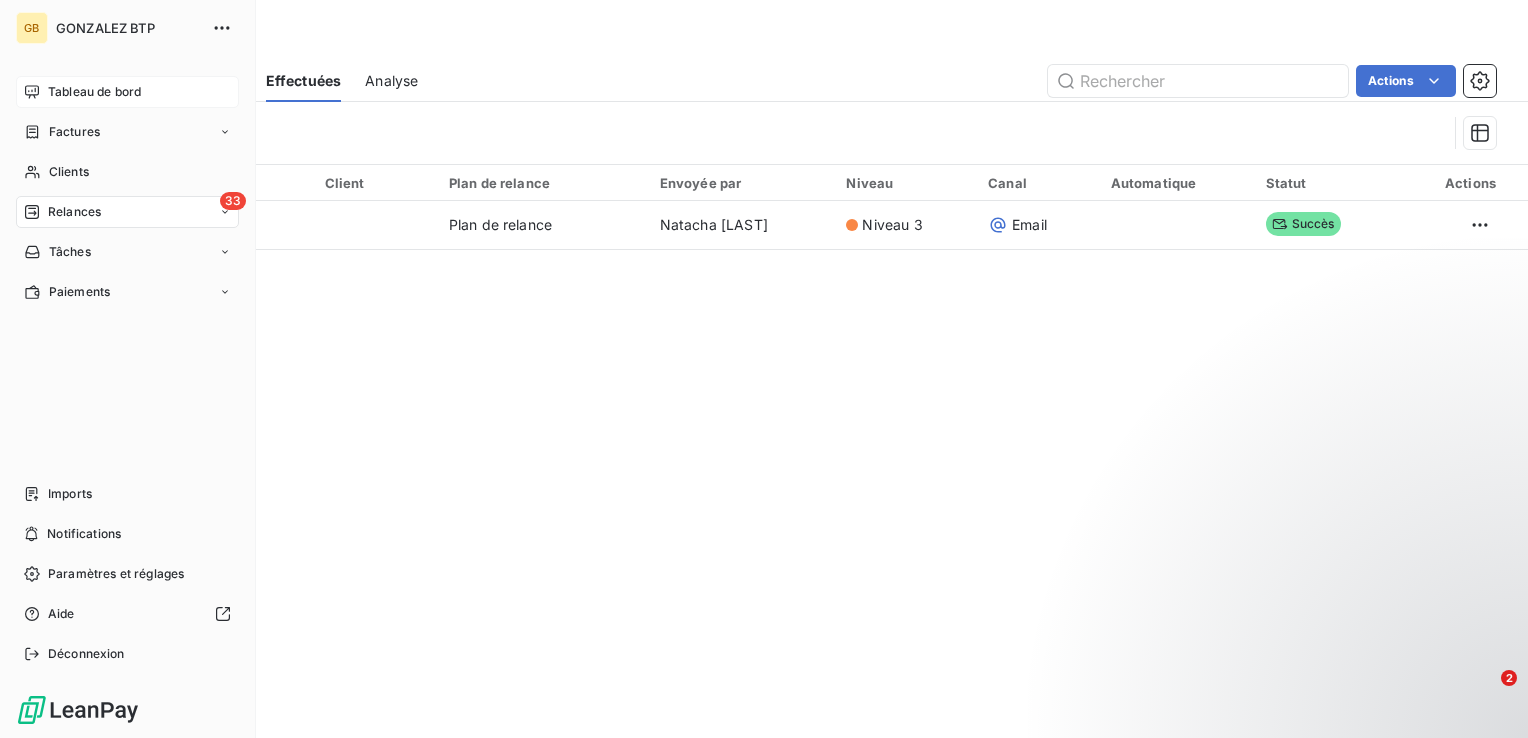 click on "Tableau de bord" at bounding box center (127, 92) 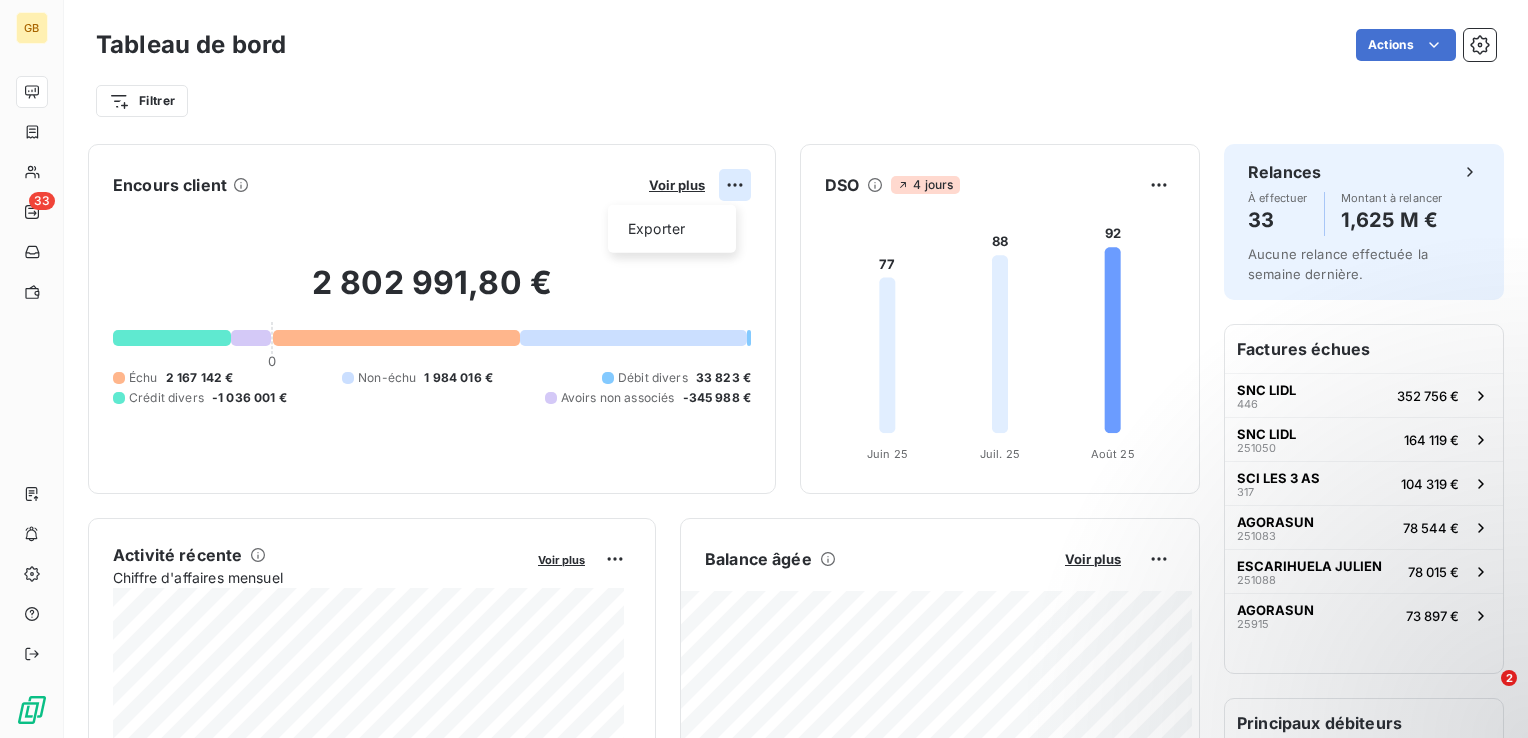 click on "SNC LIDL 446 352 756 € SNC LIDL 251050 164 119 € SCI LES 3 AS 317 104 319 € AGORASUN 251083 78 544 € ESCARIHUELA JULIEN 251088 78 015 € AGORASUN 25915 73 897 € Principaux débiteurs SNC LIDL 362 972 € FLCR 173 876 € AGORASUN 164 370 € GREENYELLOW 159 841 € ESCARIHUELA JULIEN 141 767 €" at bounding box center (764, 369) 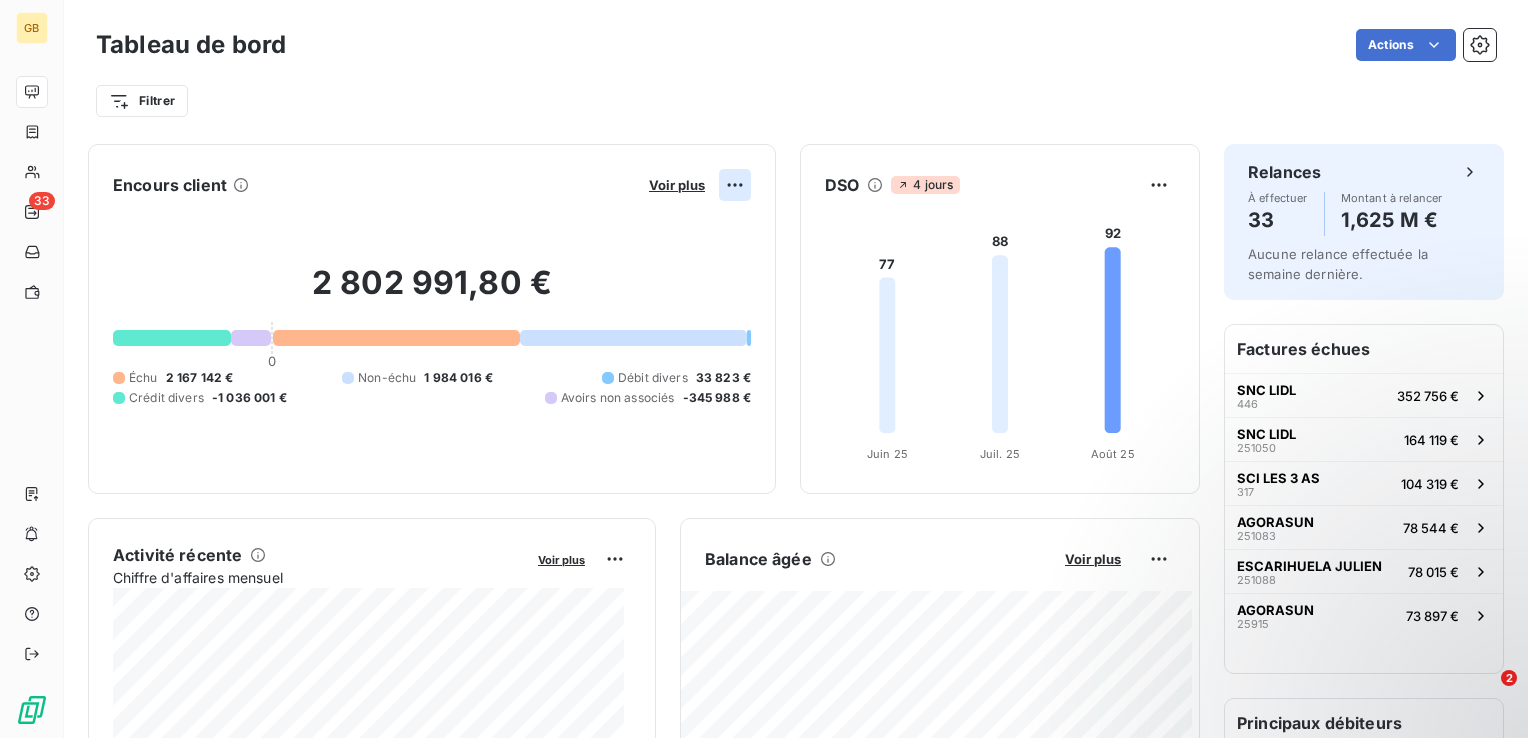 click on "SNC LIDL 446 352 756 € SNC LIDL 251050 164 119 € SCI LES 3 AS 317 104 319 € AGORASUN 251083 78 544 € ESCARIHUELA JULIEN 251088 78 015 € AGORASUN 25915 73 897 € Principaux débiteurs SNC LIDL 362 972 € FLCR 173 876 € AGORASUN 164 370 € GREENYELLOW 159 841 € ESCARIHUELA JULIEN 141 767 €" at bounding box center (764, 369) 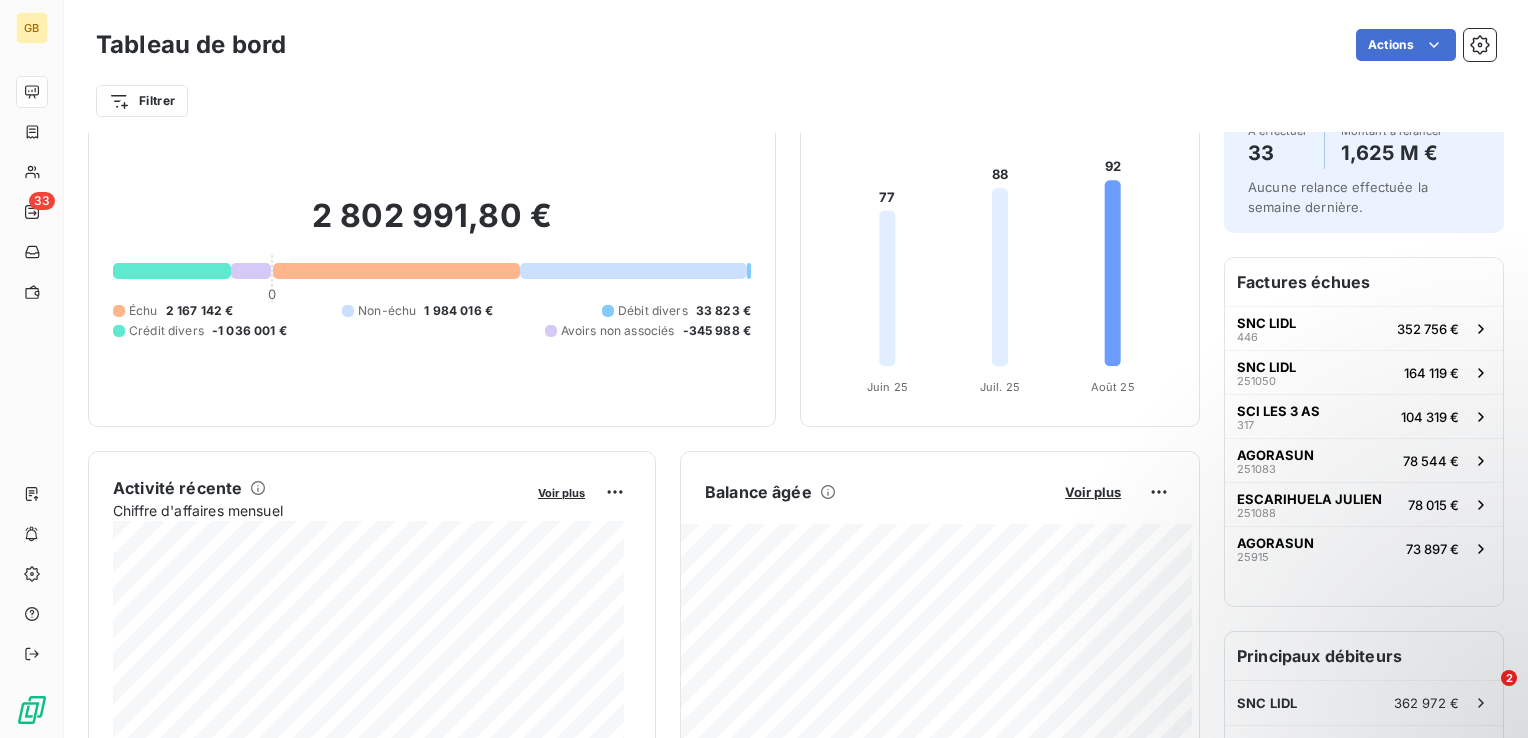 scroll, scrollTop: 0, scrollLeft: 0, axis: both 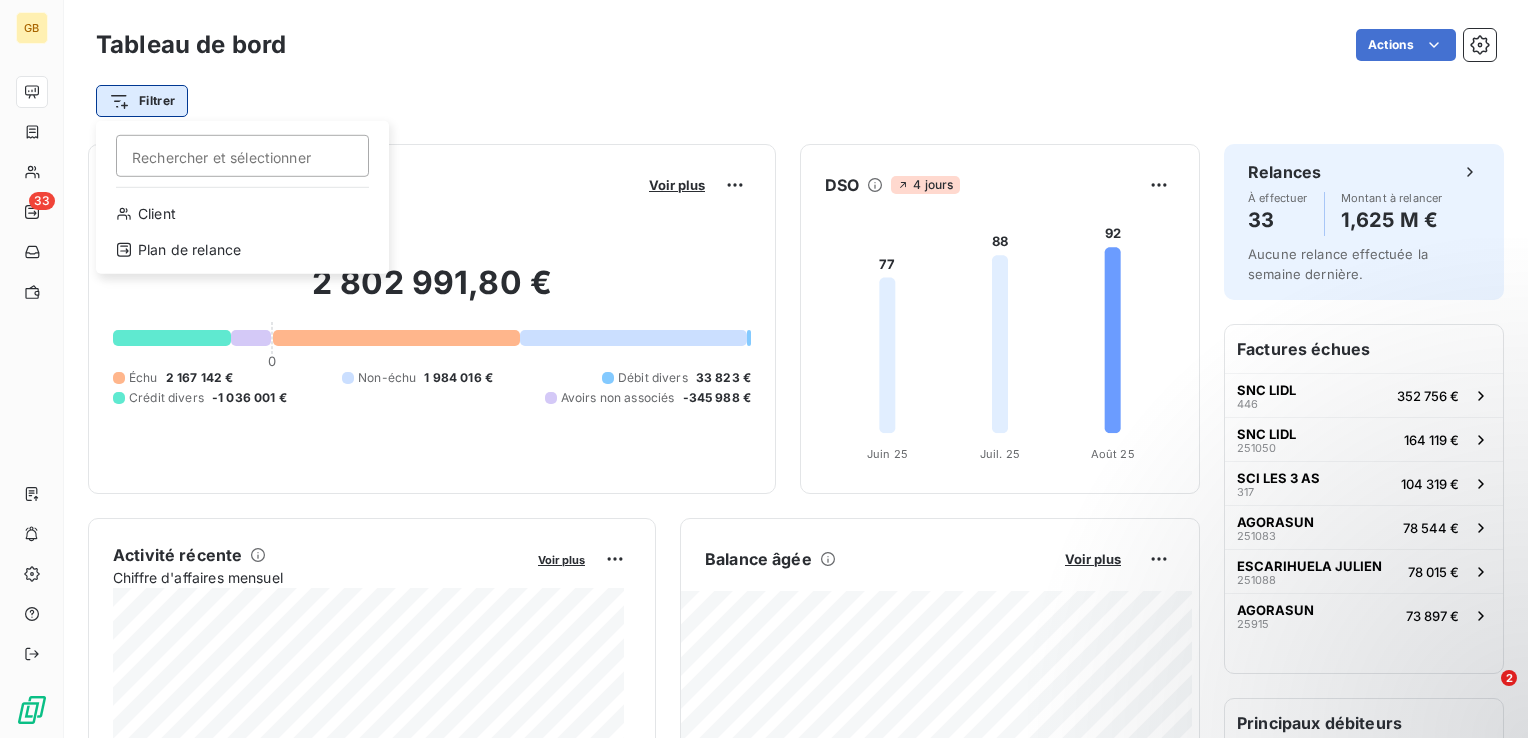 click on "SNC LIDL 446 352 756 € SNC LIDL 251050 164 119 € SCI LES 3 AS 317 104 319 € AGORASUN 251083 78 544 € ESCARIHUELA JULIEN 251088 78 015 € AGORASUN 25915 73 897 € Principaux débiteurs SNC LIDL 362 972 € FLCR 173 876 € AGORASUN 164 370 € GREENYELLOW 159 841 € ESCARIHUELA JULIEN 141 767 €" at bounding box center (764, 369) 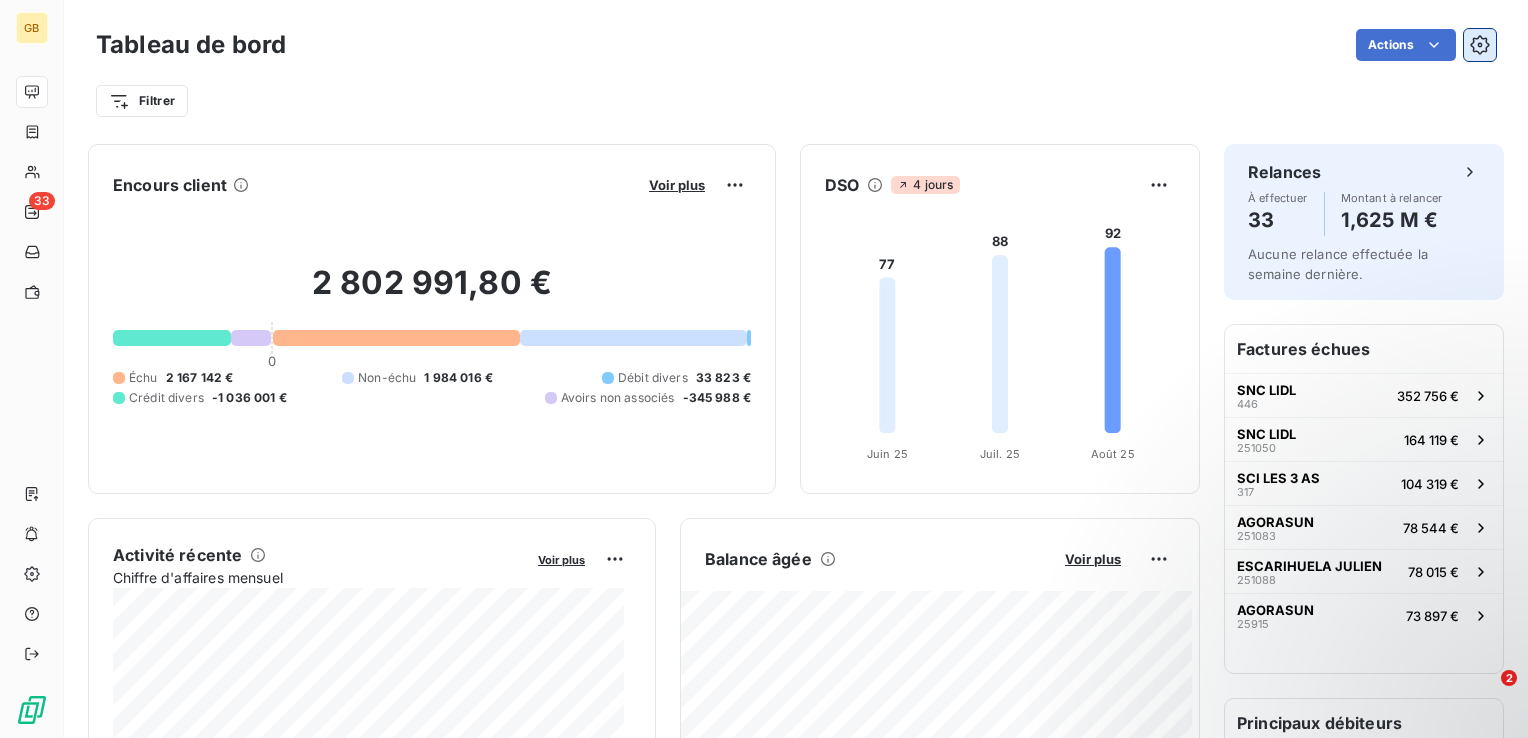 click 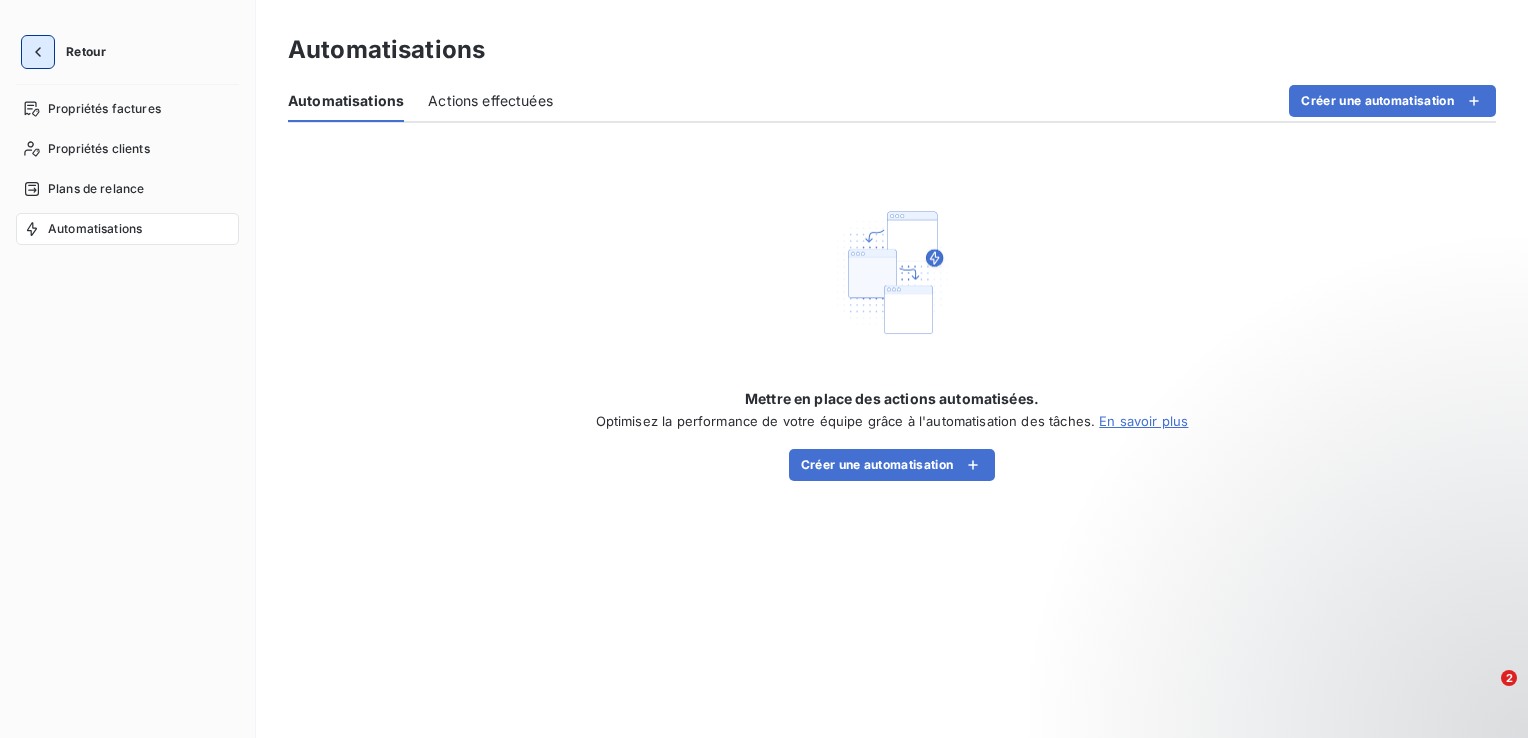 click 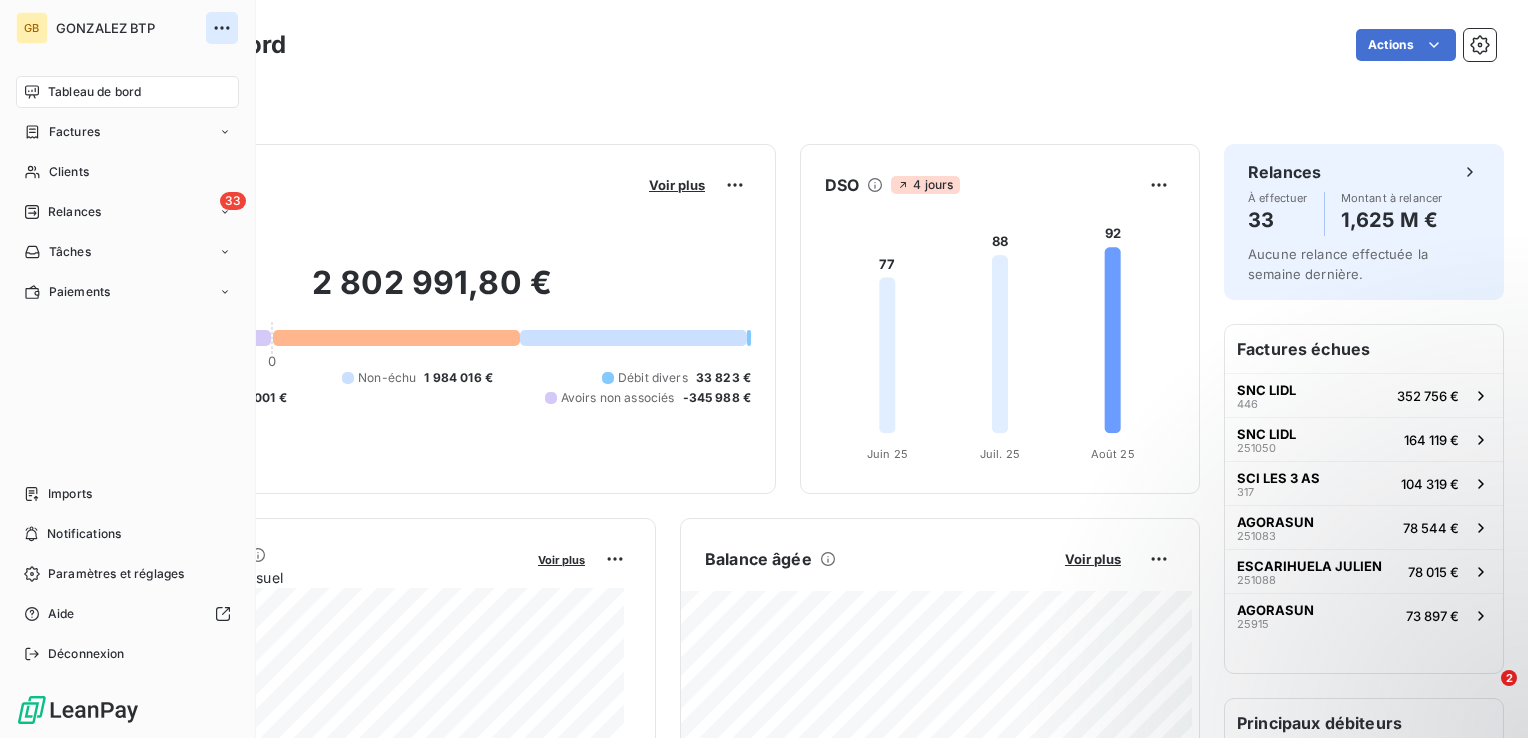 click 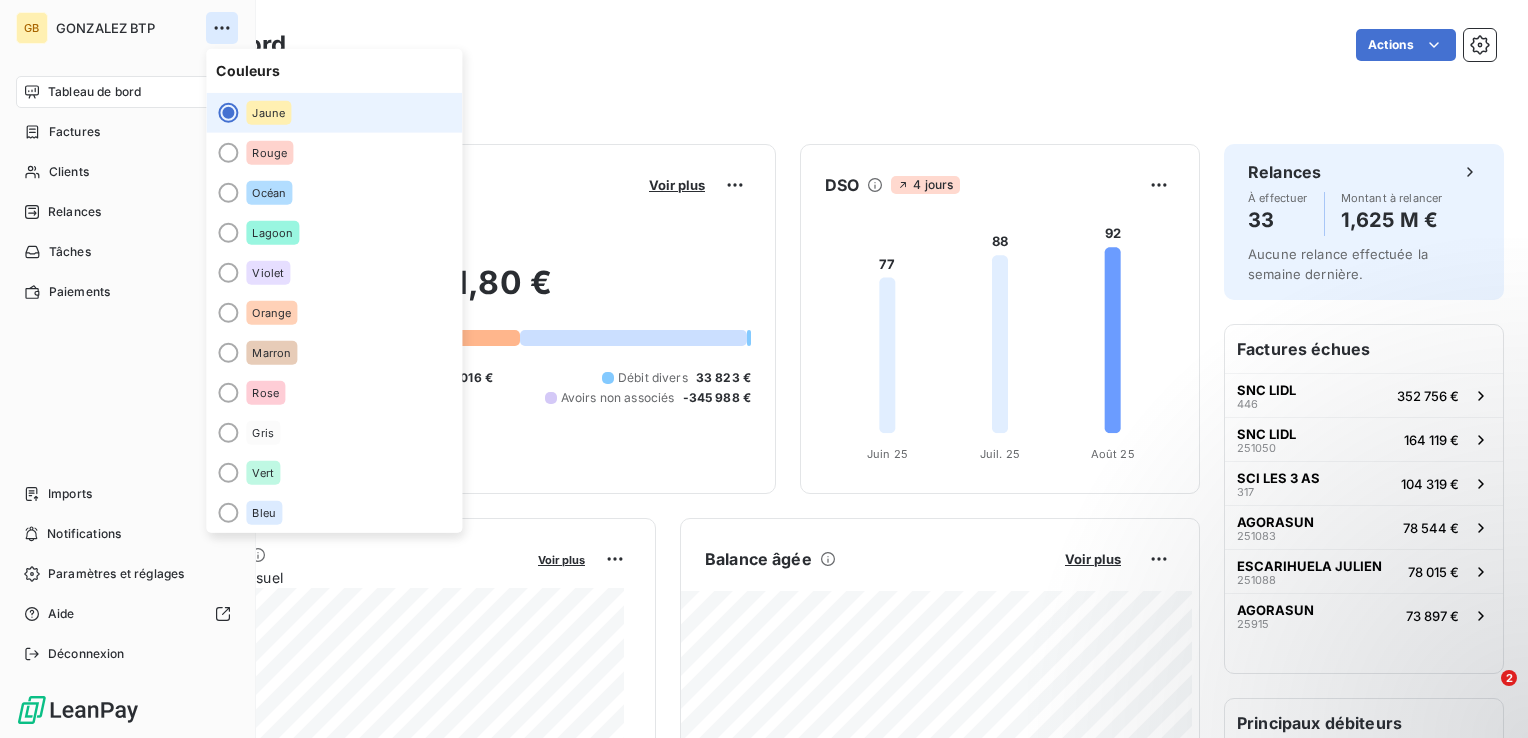 click 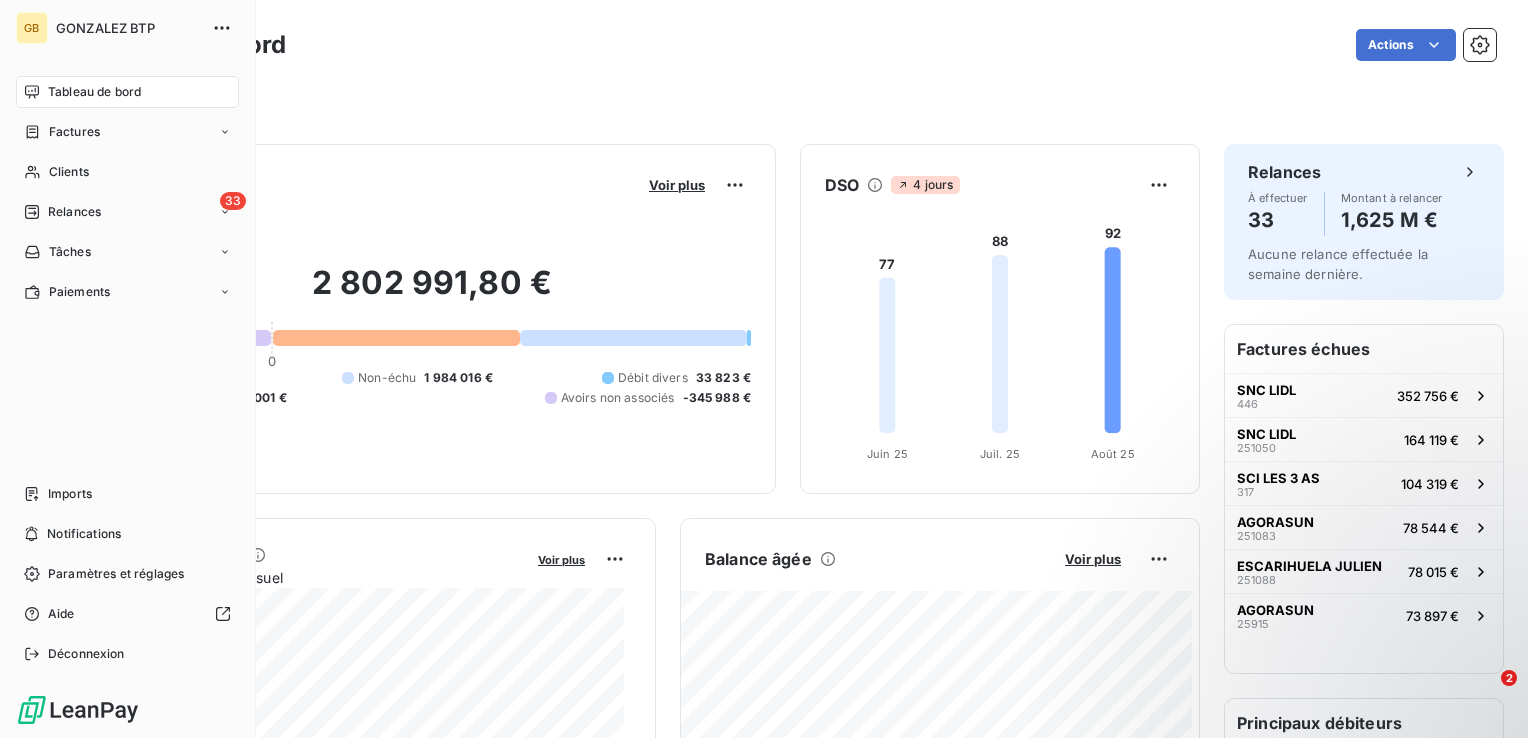 click on "GONZALEZ BTP" at bounding box center [128, 28] 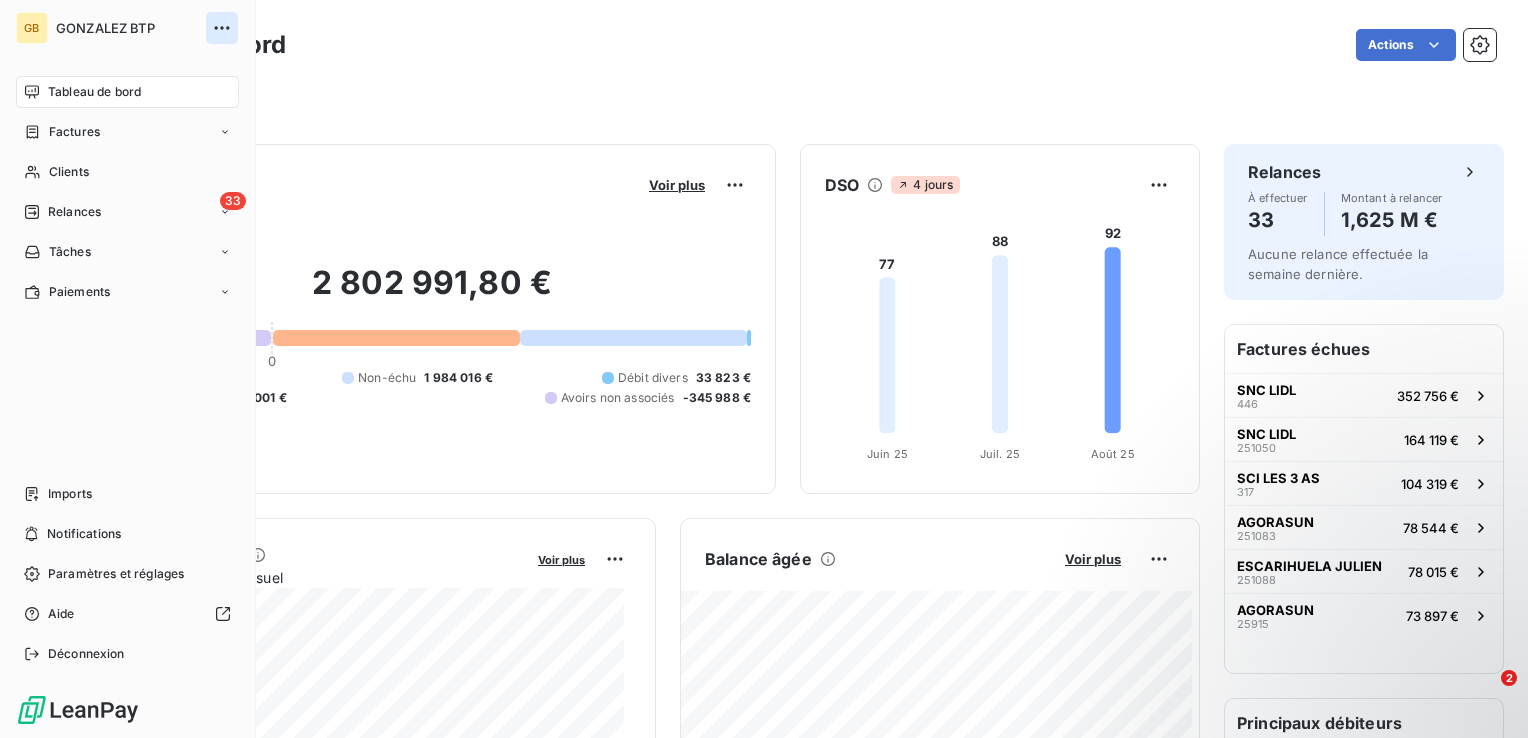 click 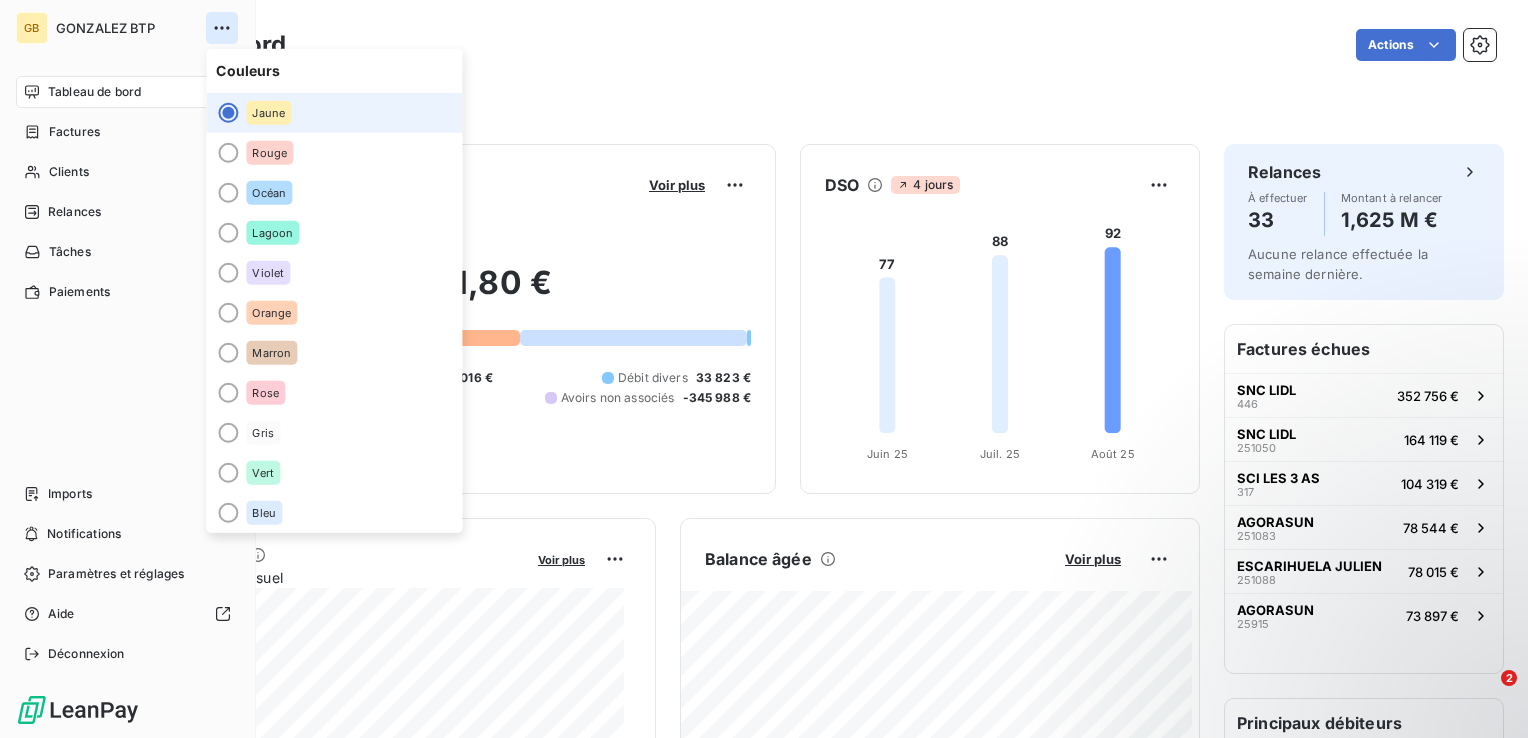 click 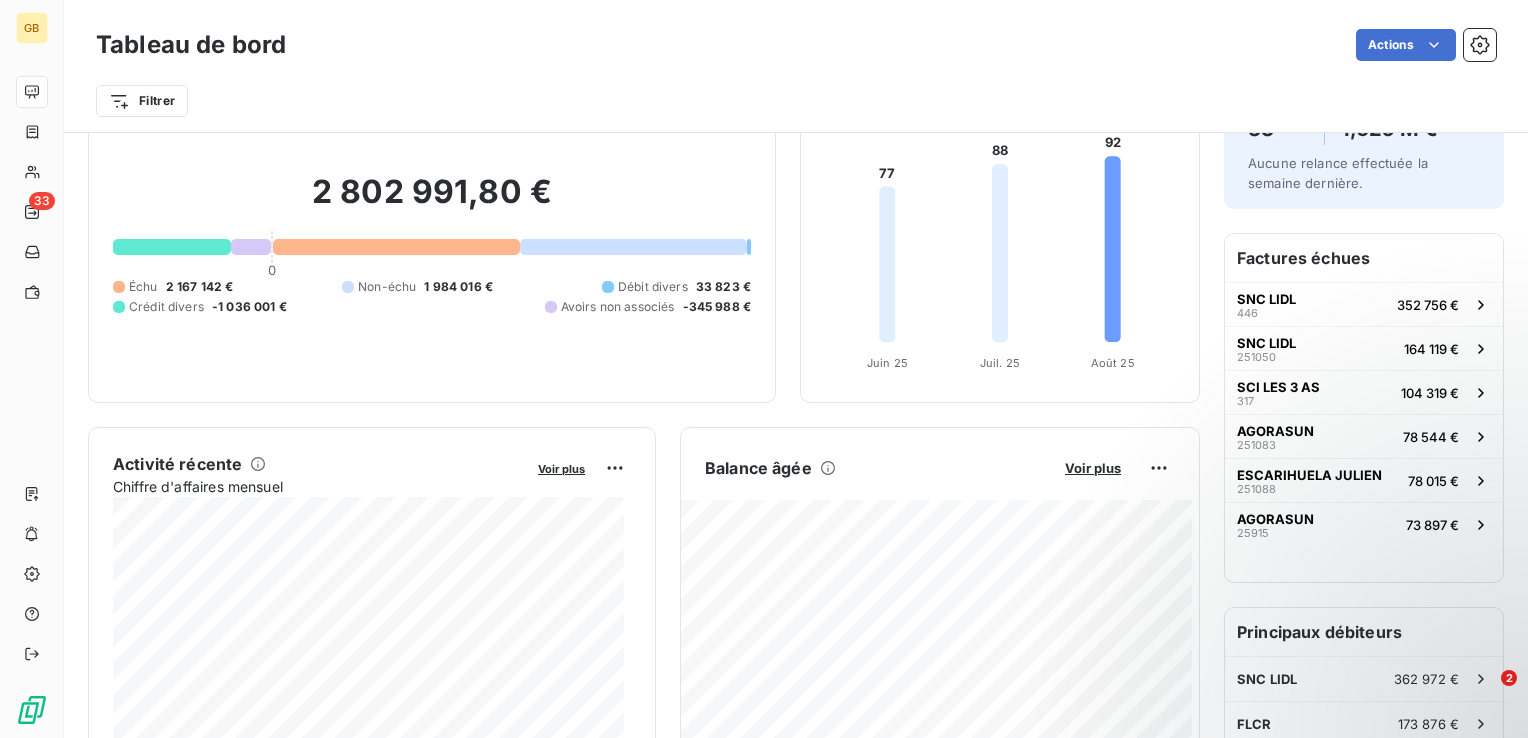scroll, scrollTop: 0, scrollLeft: 0, axis: both 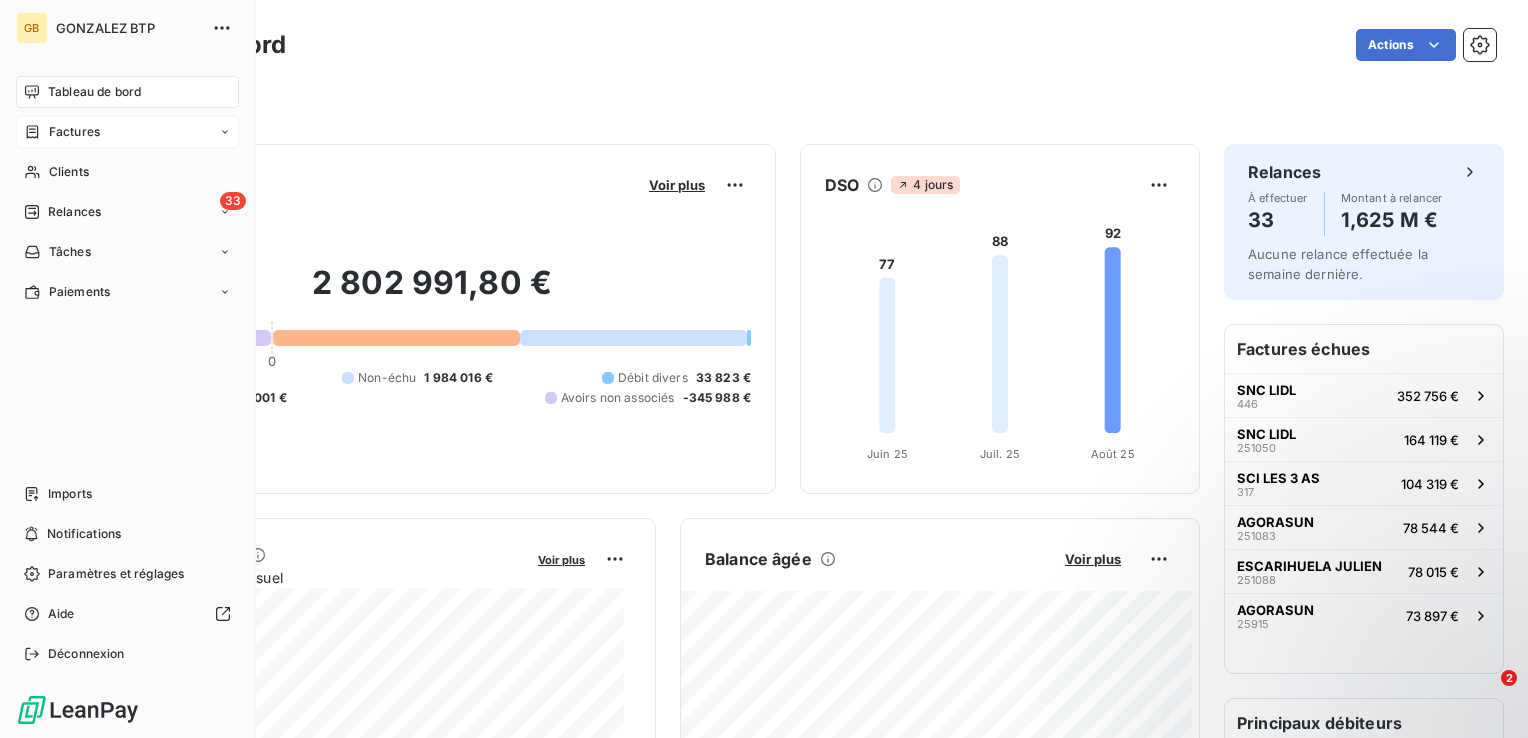 click on "Factures" at bounding box center [74, 132] 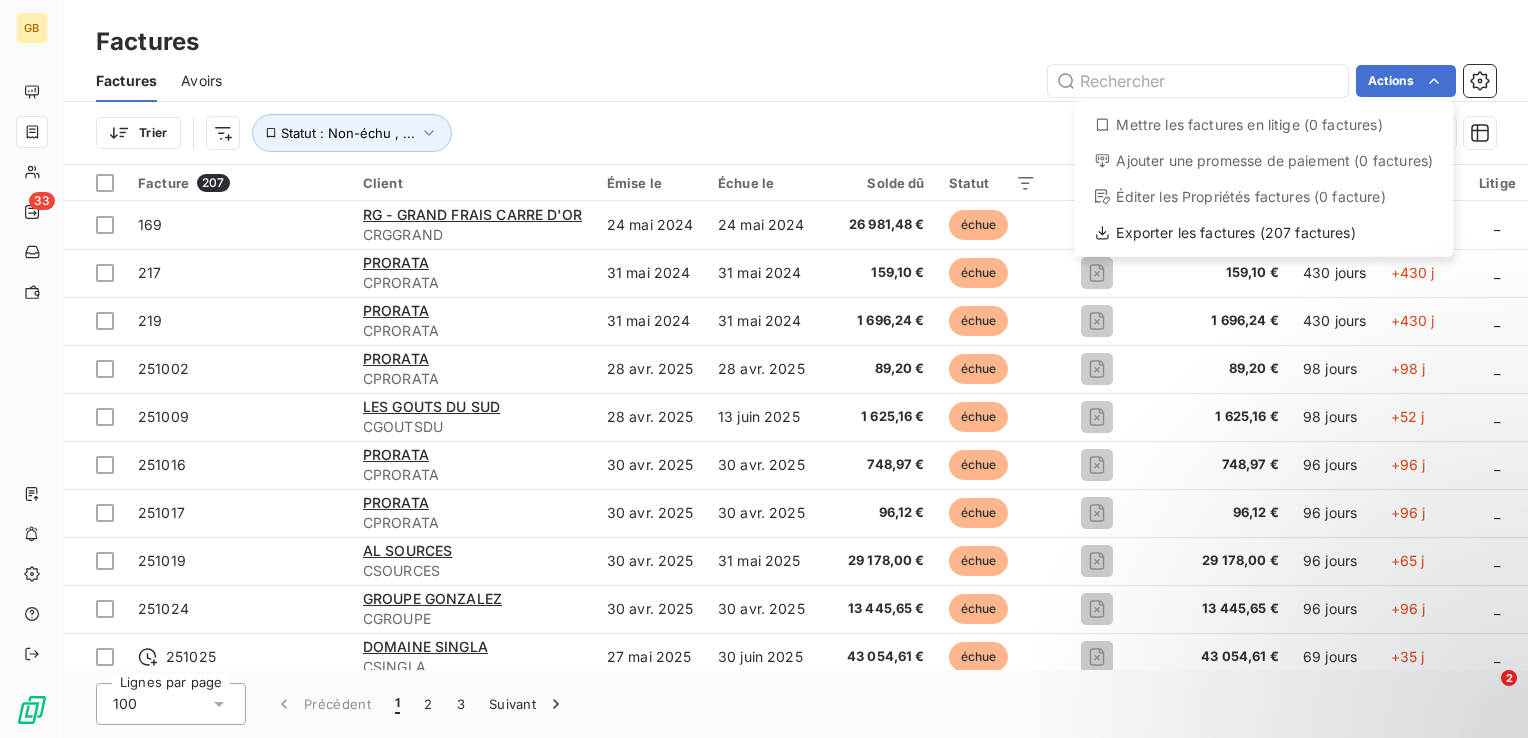 click on "RG - GRAND FRAIS CARRE D'OR CRGGRAND 24 mai 2024 24 mai 2024 26 981,48 € échue 26 981,48 € 437 jours +437 j _ 217 PRORATA CPRORATA 31 mai 2024 31 mai 2024 159,10 € échue 159,10 € 430 jours +430 j _ 219 PRORATA CPRORATA 31 mai 2024 31 mai 2024 1 696,24 € échue 1 696,24 € 430 jours +430 j _ 251002 PRORATA CPRORATA 28 avr. 2025 28 avr. 2025 89,20 € échue 89,20 € 98 jours +98 j _ 251009 LES GOUTS DU SUD CGOUTSDU 28 avr. 2025 13 juin 2025 1 625,16 € échue 1 625,16 € 98 jours +52 j _ 251016 PRORATA CPRORATA 30 avr. 2025 30 avr. 2025 748,97 € échue 748,97 € 96 jours +96 j _ 251017 PRORATA CPRORATA 30 avr. 2025 _" at bounding box center [764, 369] 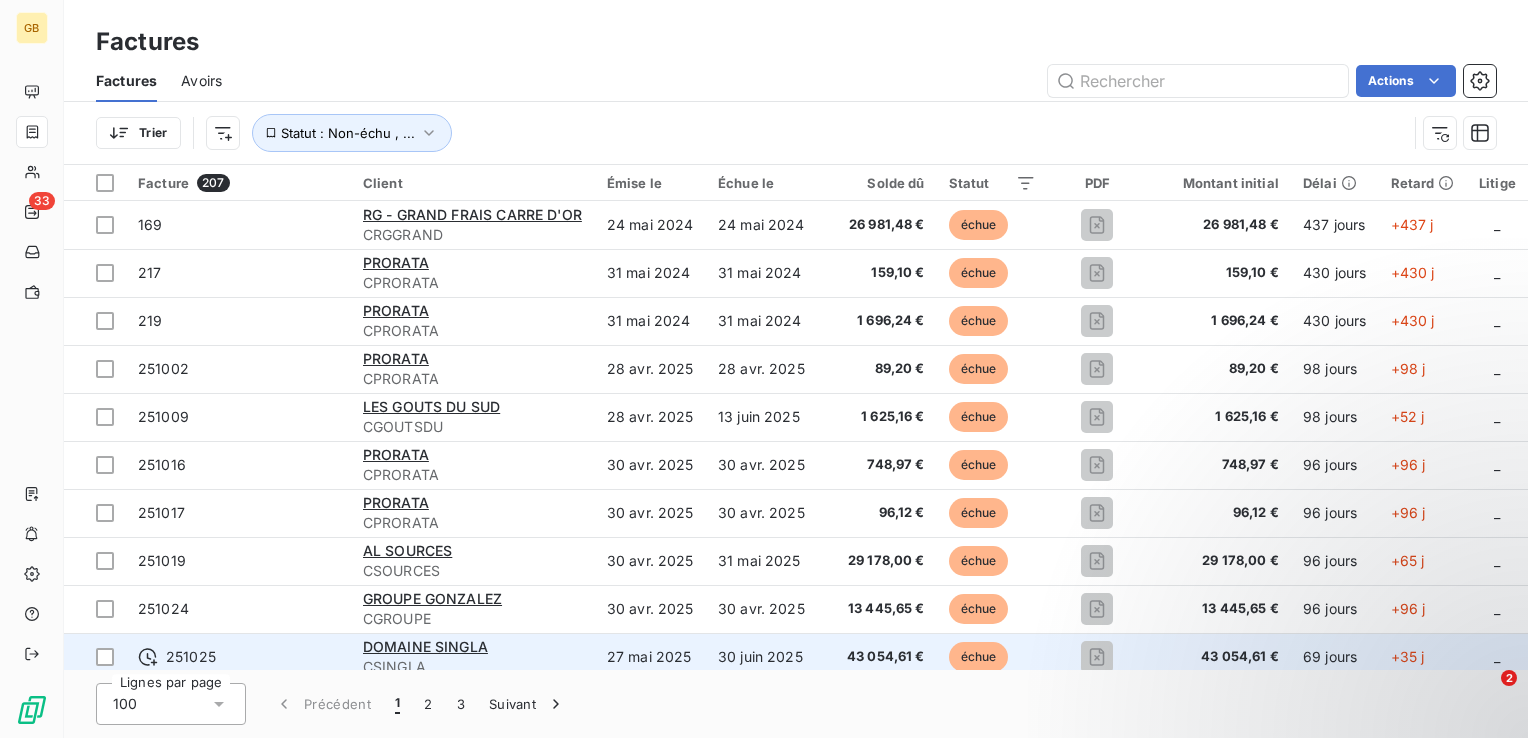 type 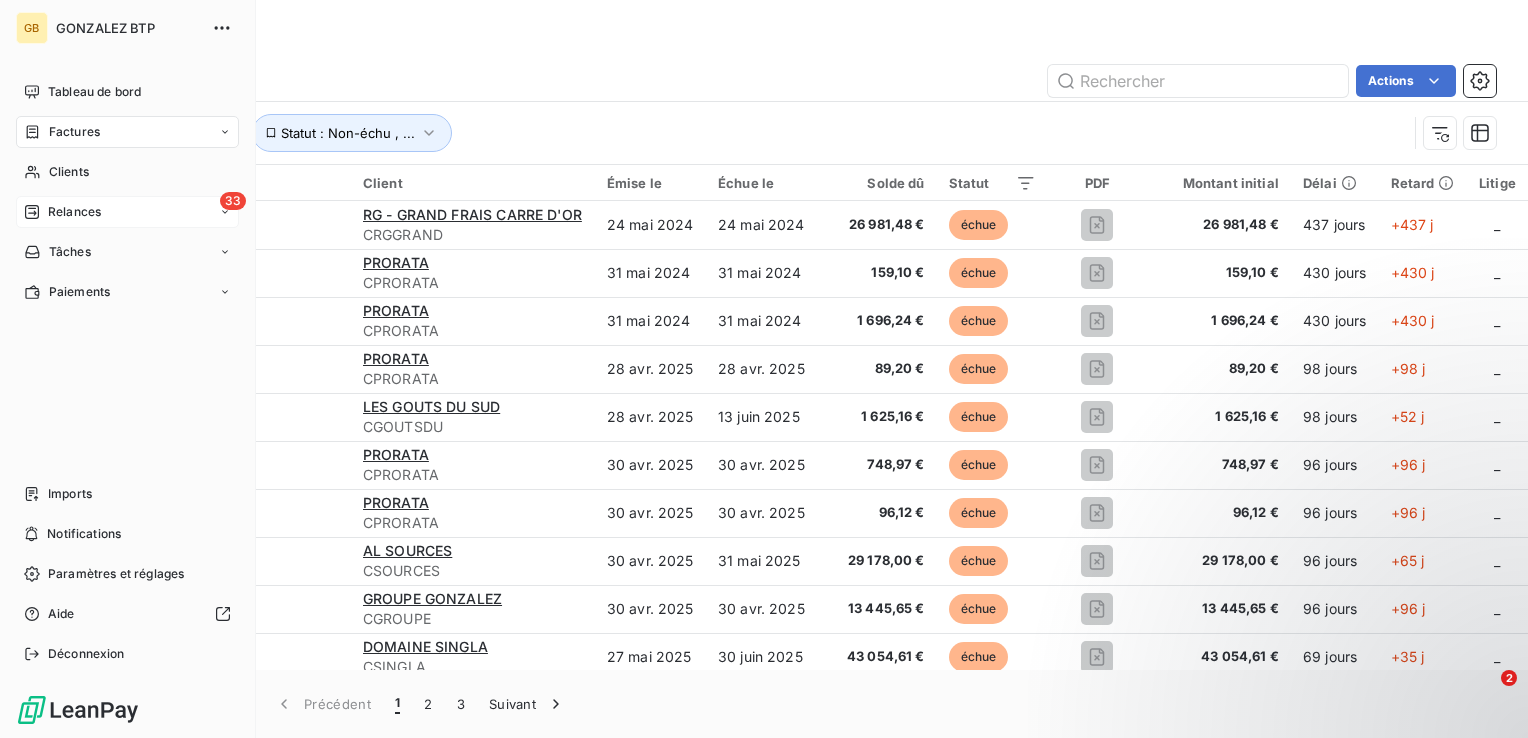 click on "Relances" at bounding box center [74, 212] 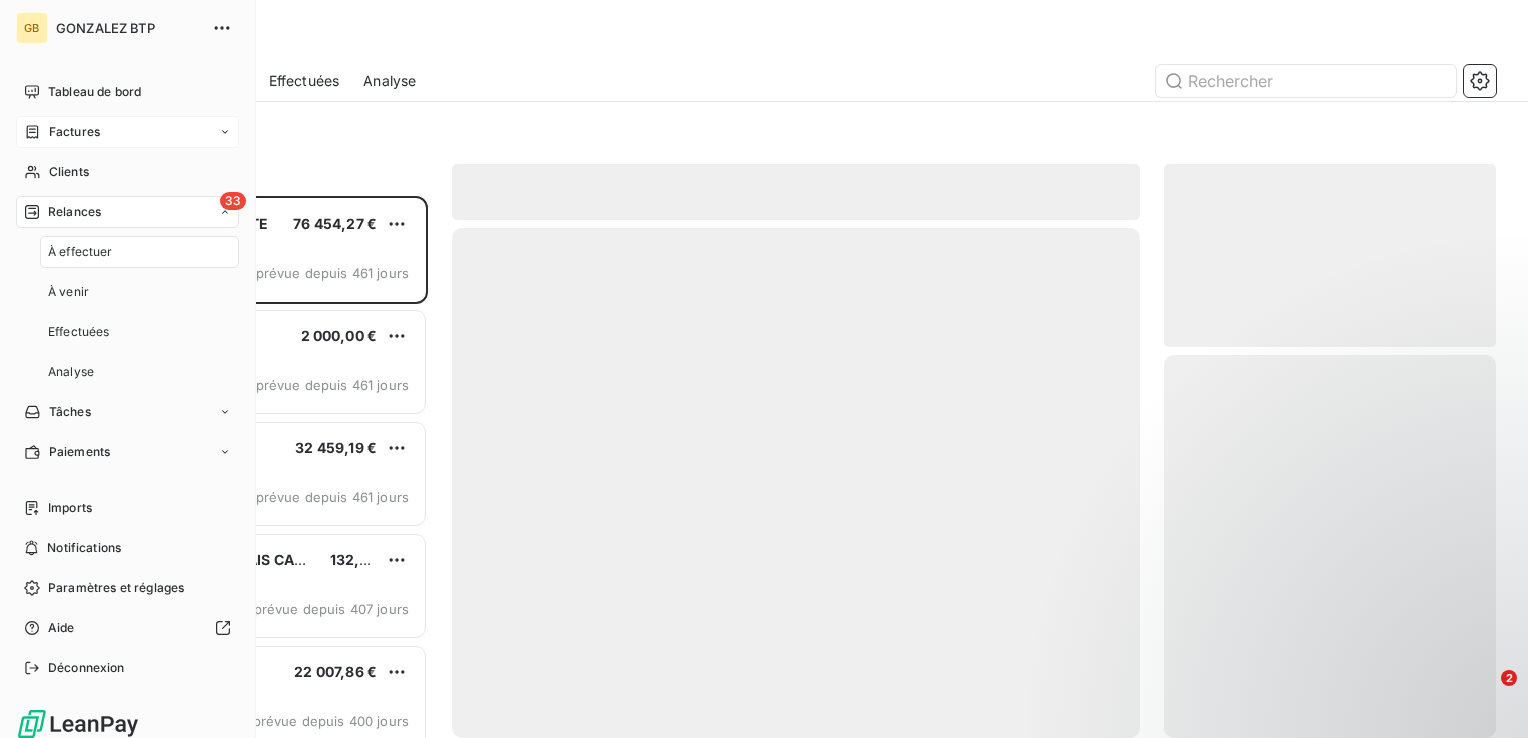 scroll, scrollTop: 16, scrollLeft: 16, axis: both 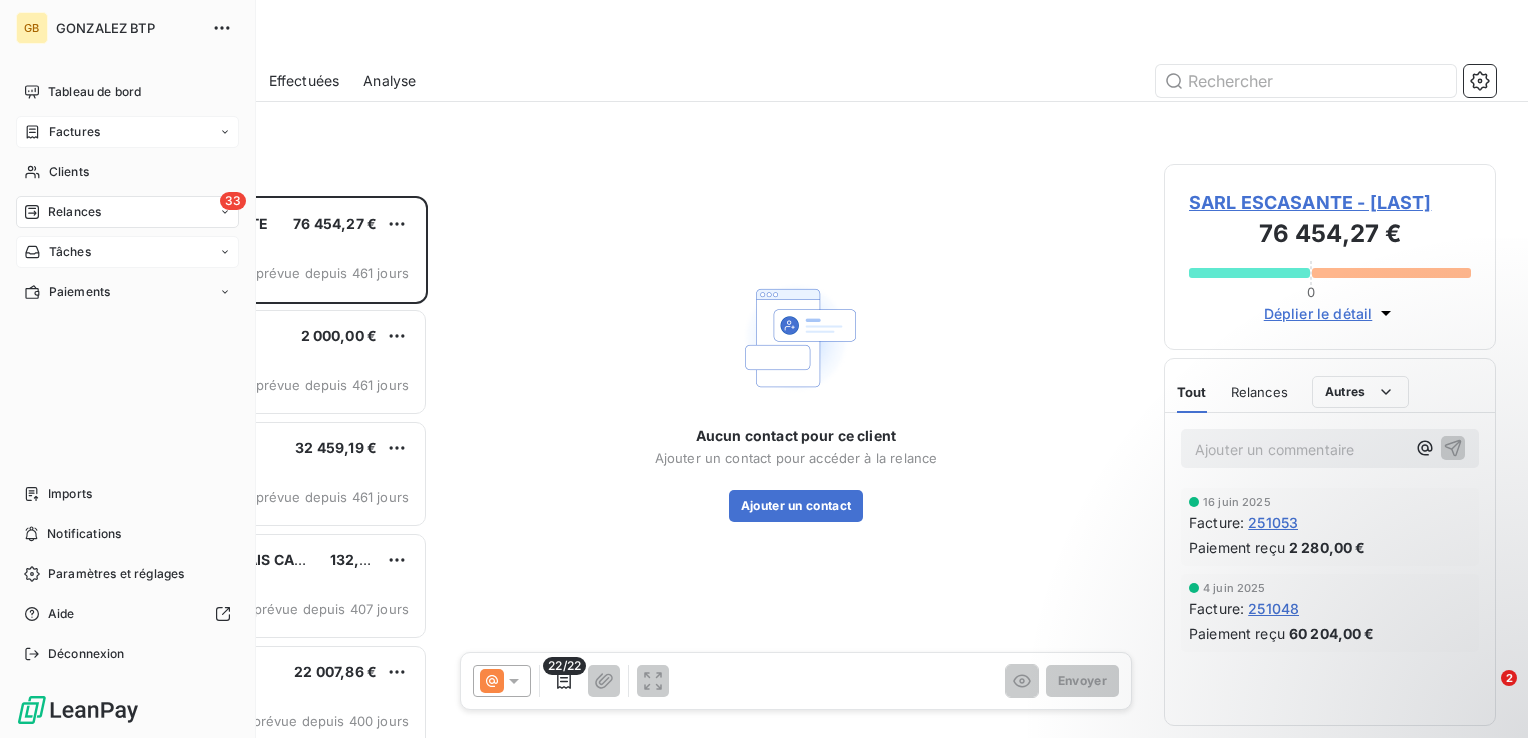 click on "Tâches" at bounding box center [127, 252] 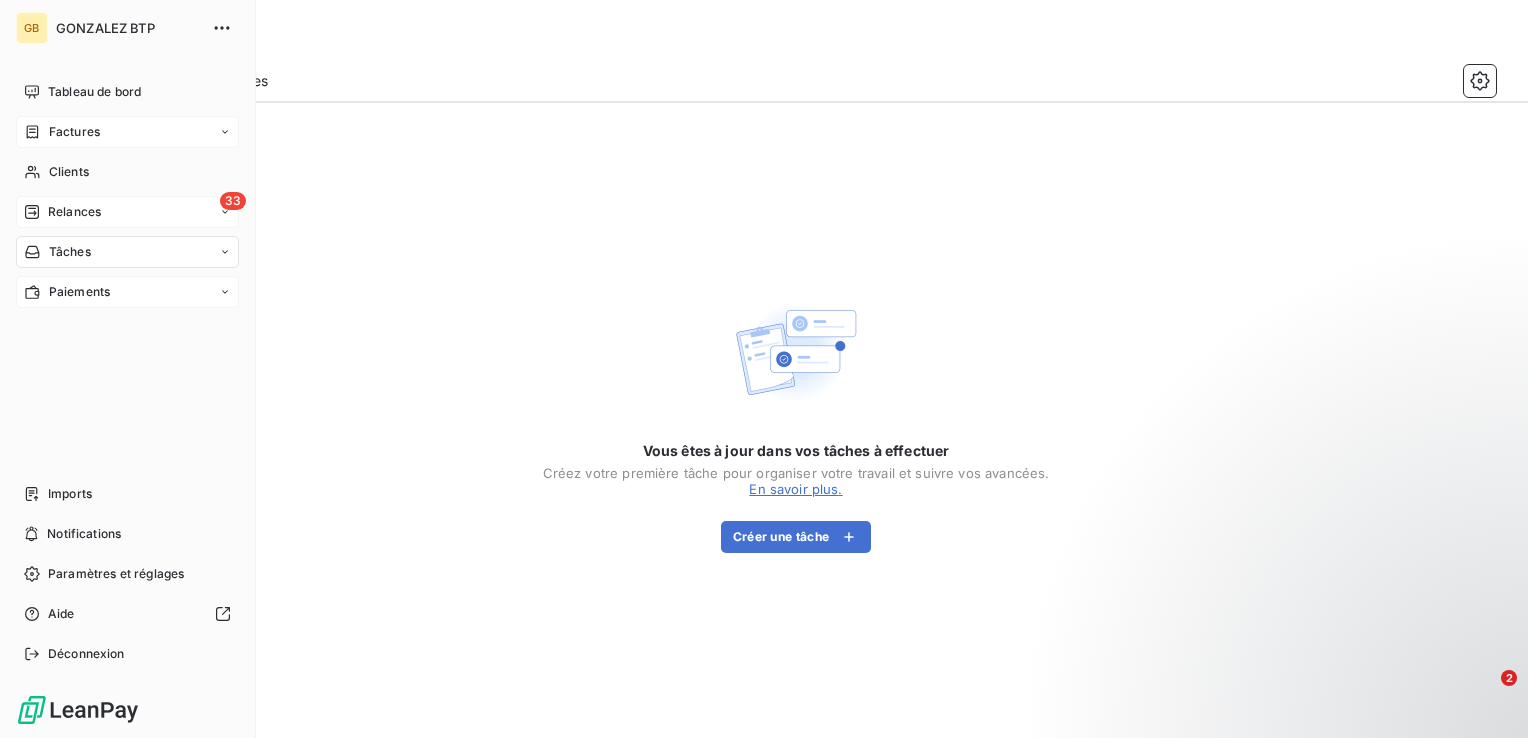 click on "Paiements" at bounding box center [79, 292] 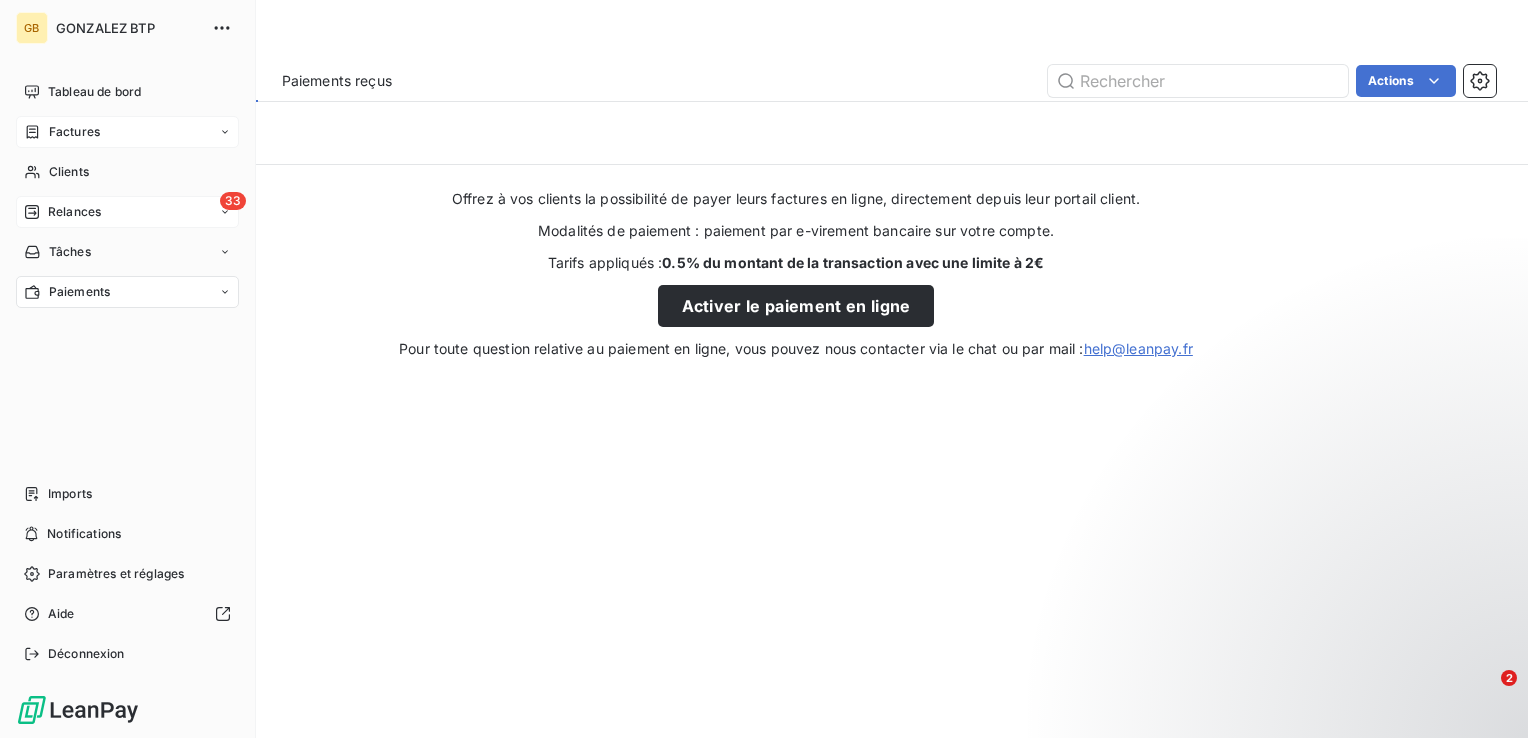 click on "33 Relances" at bounding box center (127, 212) 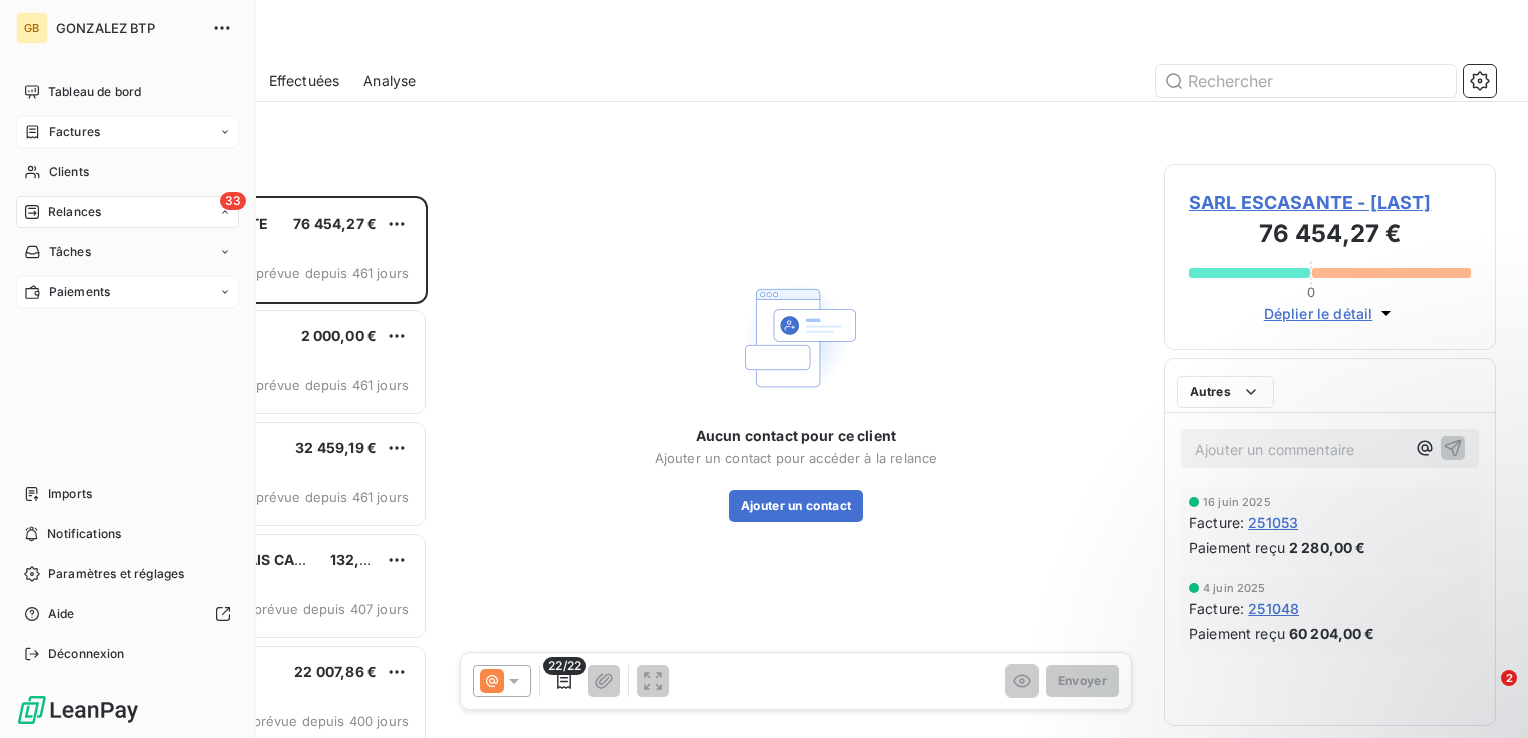 scroll, scrollTop: 16, scrollLeft: 16, axis: both 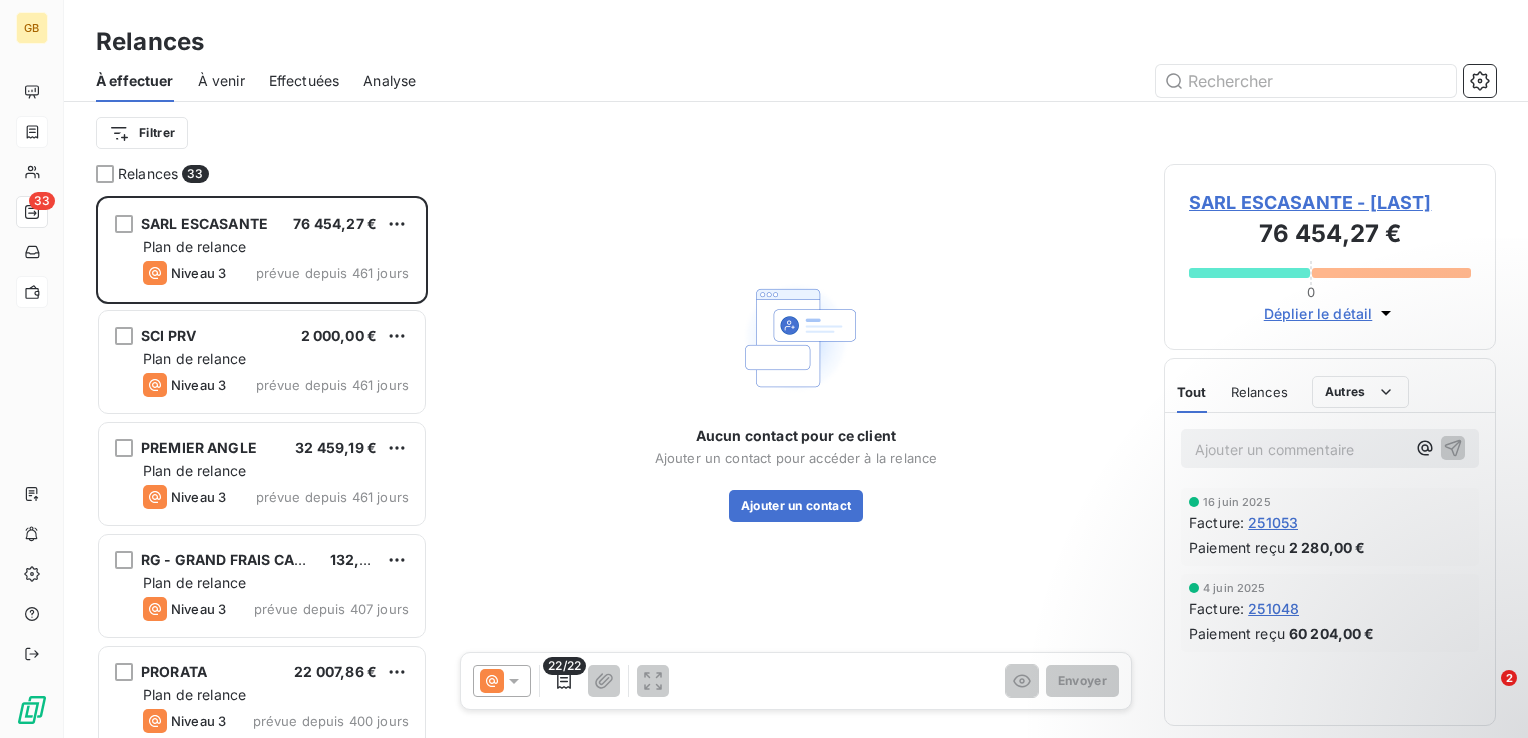 click on "À venir" at bounding box center (221, 81) 